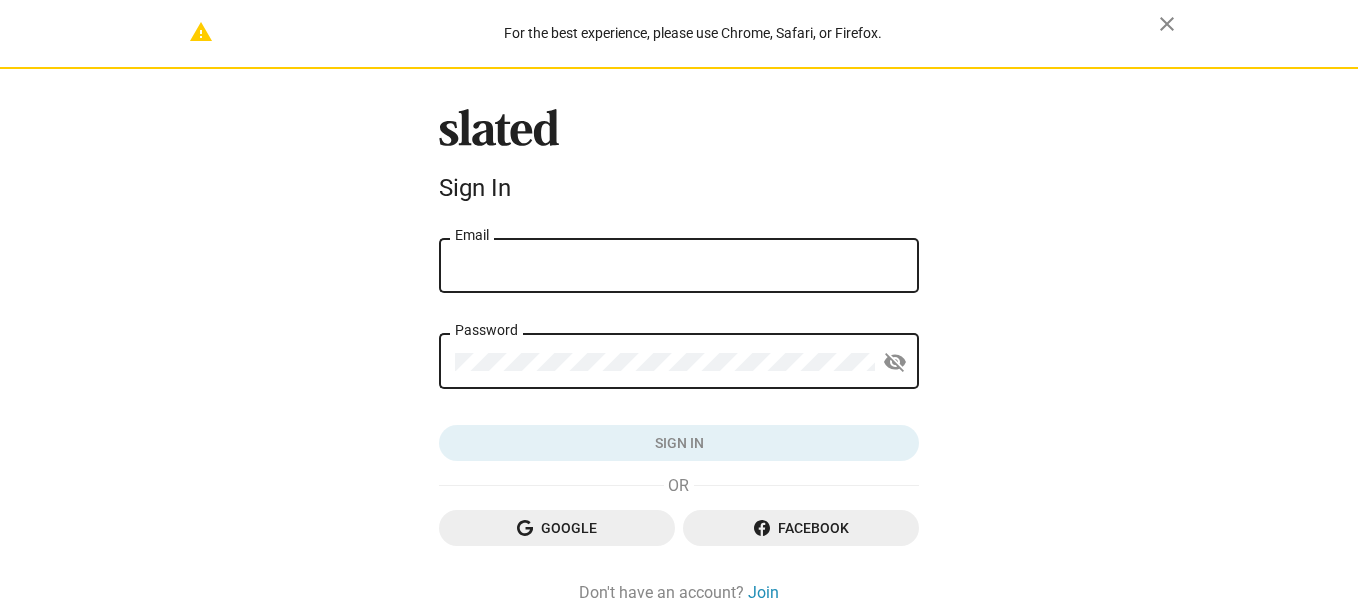 scroll, scrollTop: 0, scrollLeft: 0, axis: both 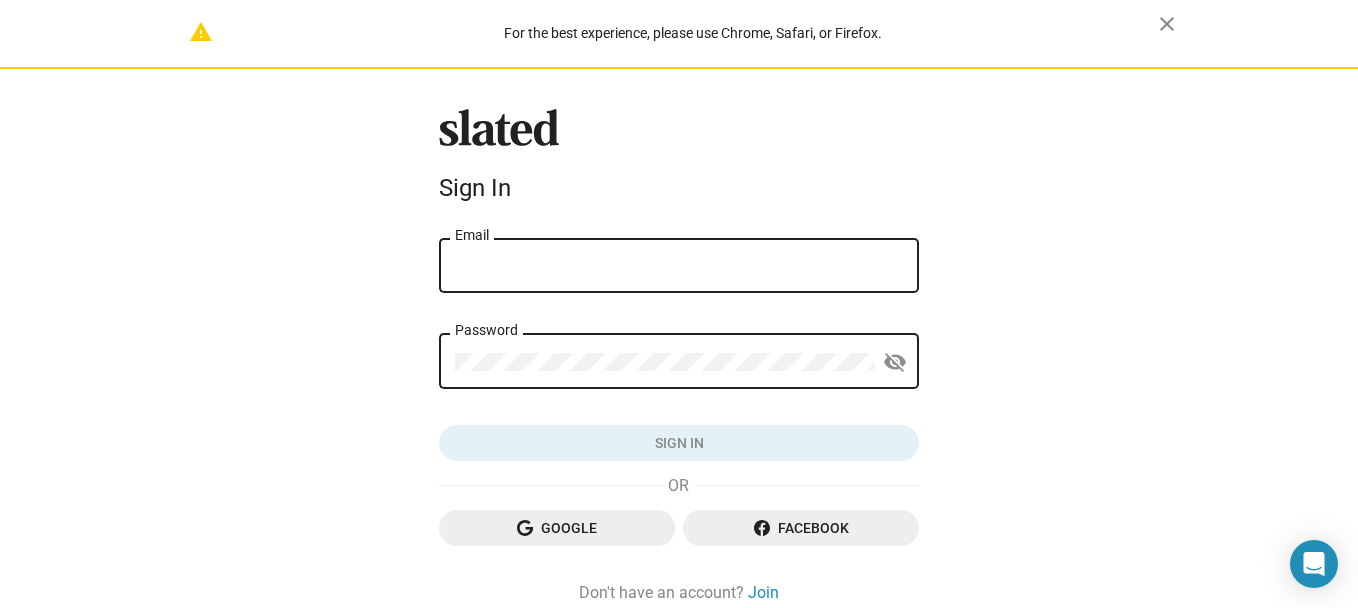 click on "Email" at bounding box center [679, 266] 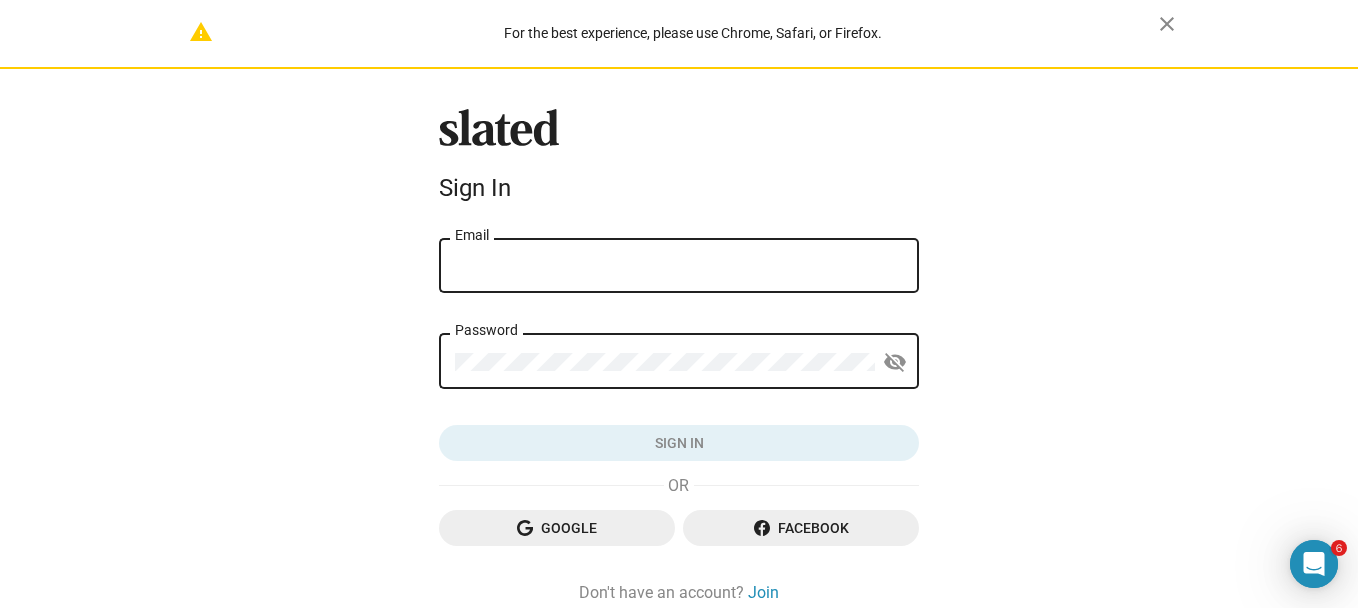 scroll, scrollTop: 0, scrollLeft: 0, axis: both 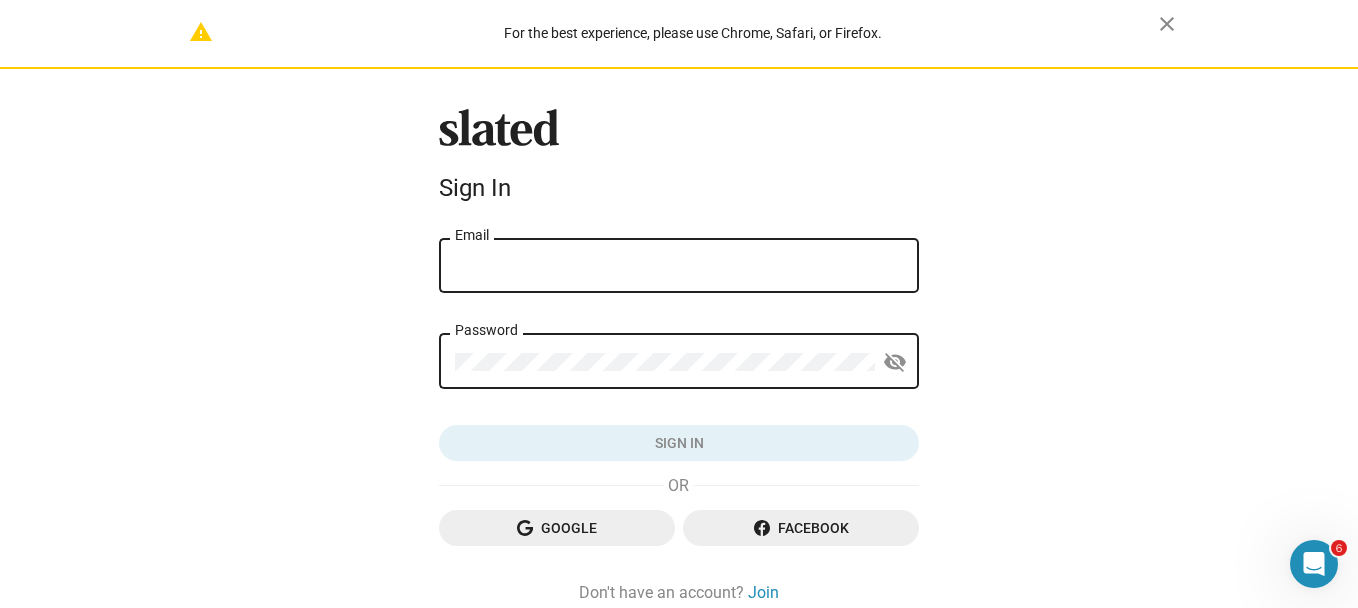type on "[EMAIL]" 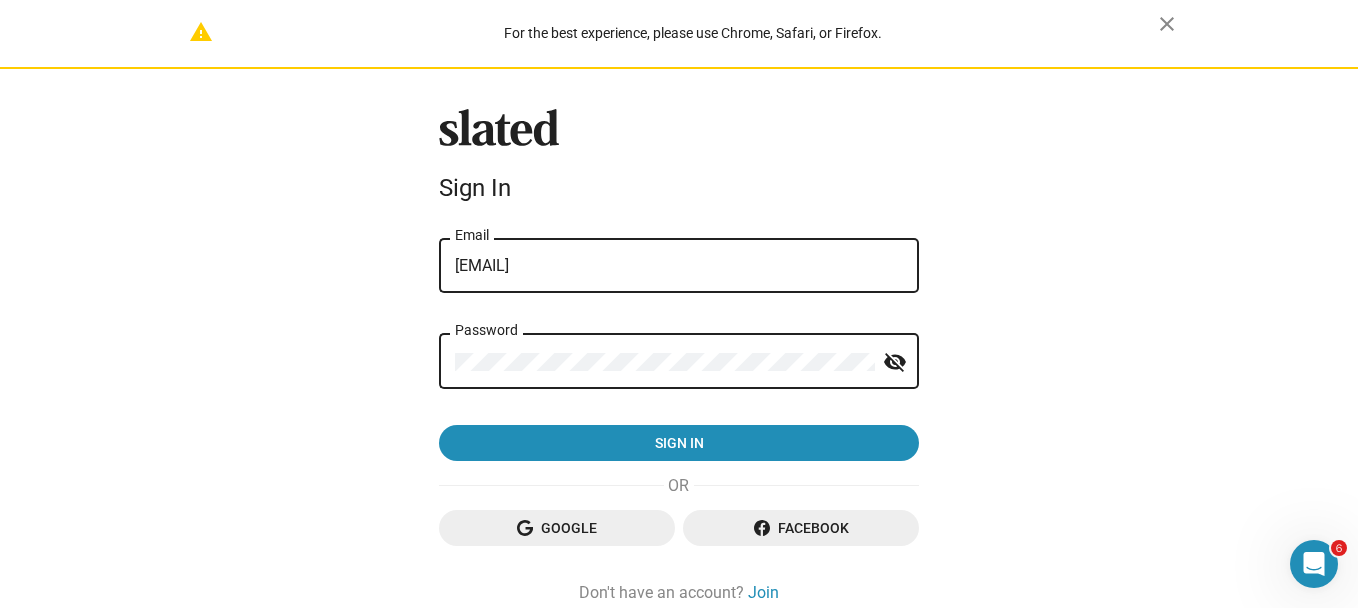 click on "Sign in" 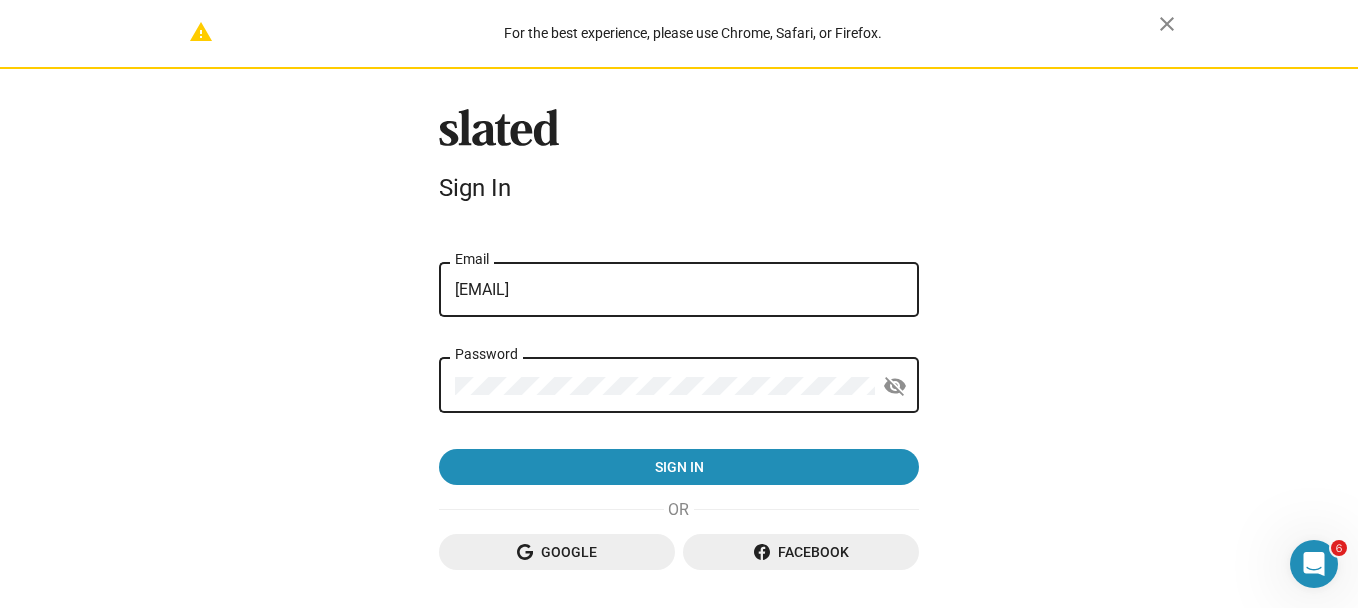 click on "error That email address and/or password is incorrect. Please try again or reset your password . [EMAIL] Email Password visibility_off Sign in" 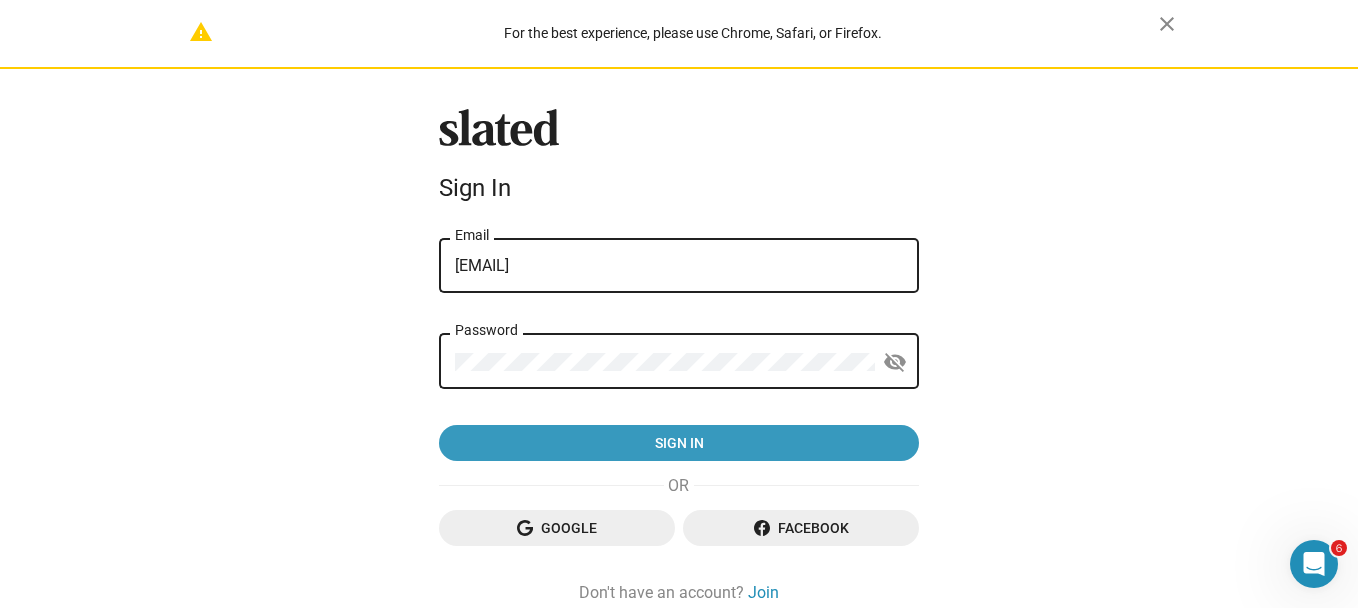 click on "Sign in" 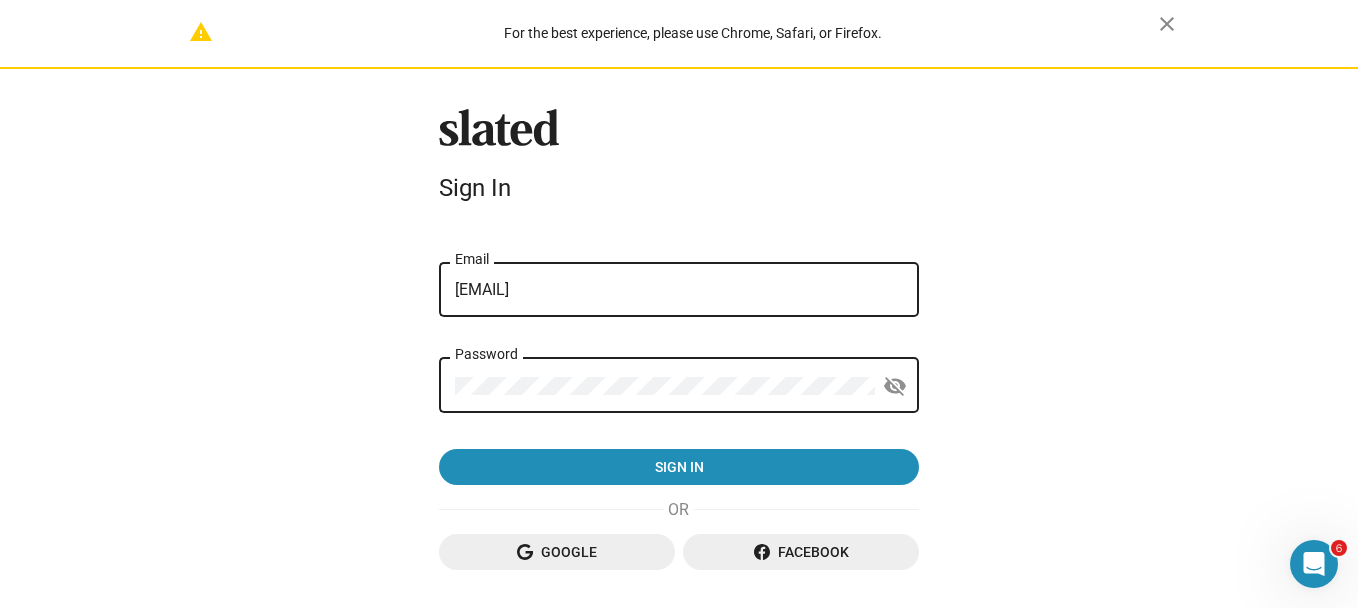 click on "error That email address and/or password is incorrect. Please try again or reset your password . [EMAIL] Email Password visibility_off Sign in" 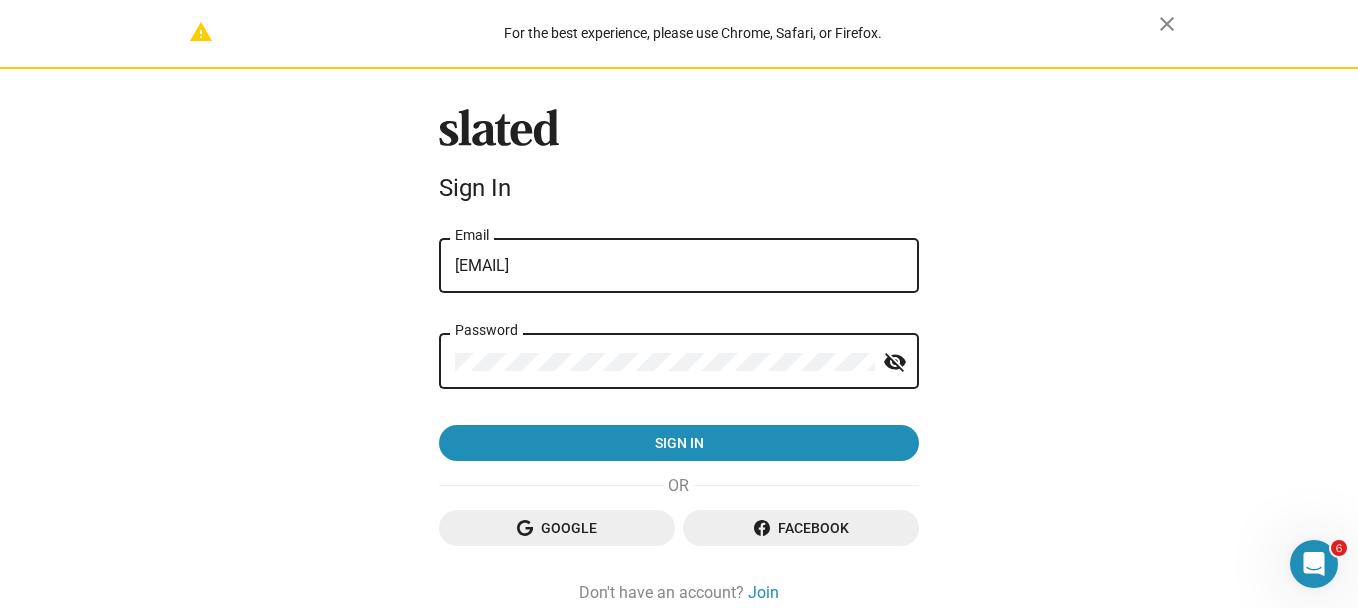 click on "Sign in" 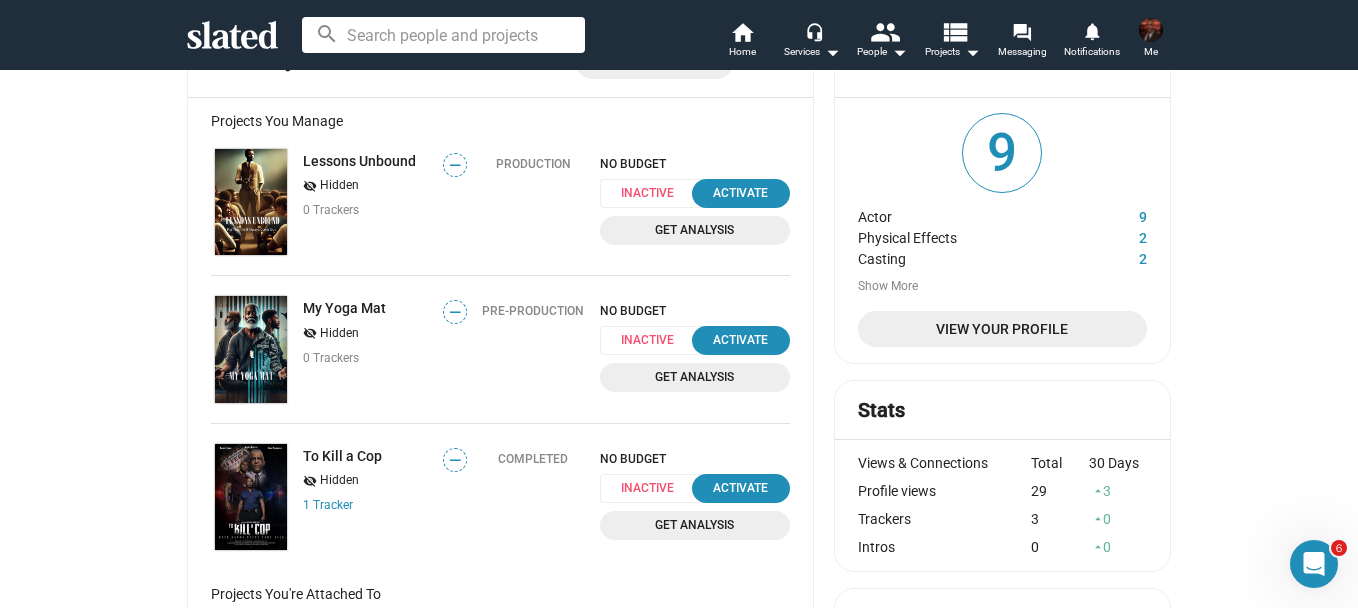 scroll, scrollTop: 100, scrollLeft: 0, axis: vertical 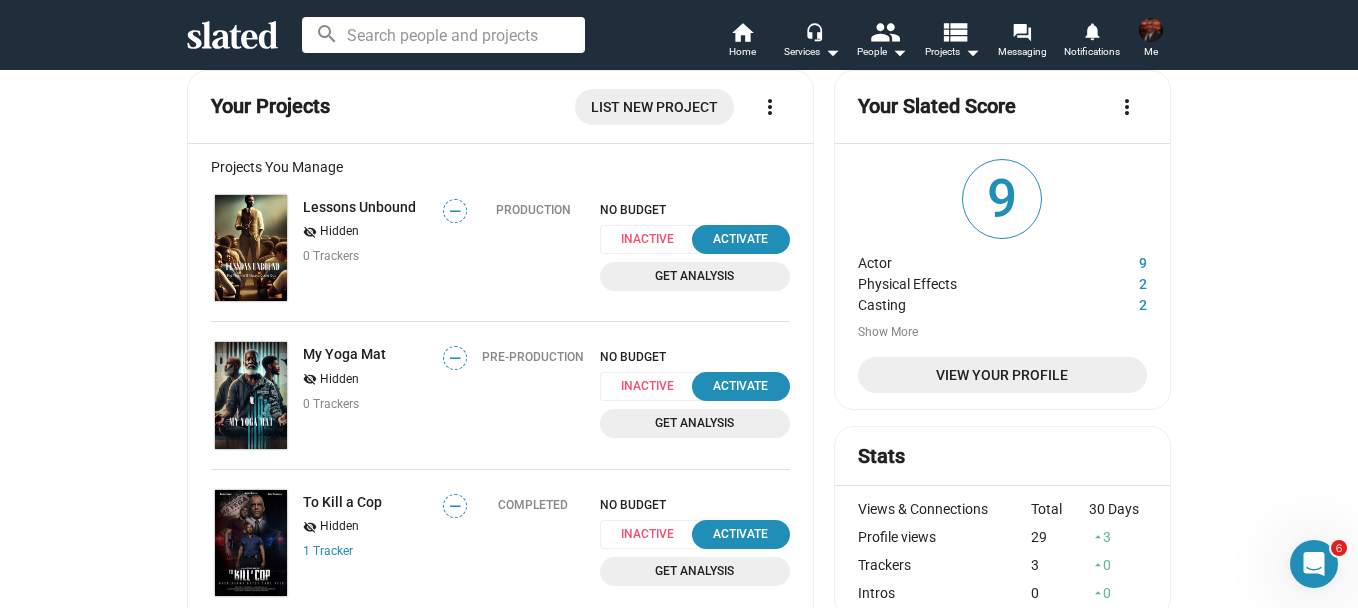 click on "Show More" 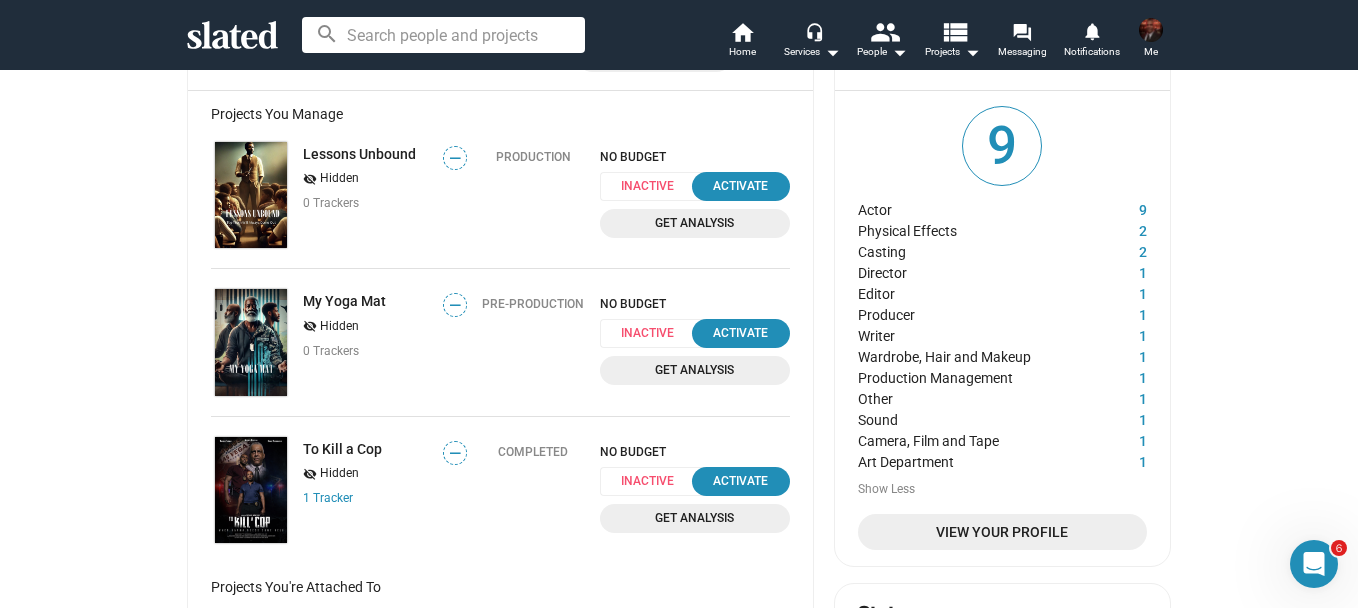 scroll, scrollTop: 200, scrollLeft: 0, axis: vertical 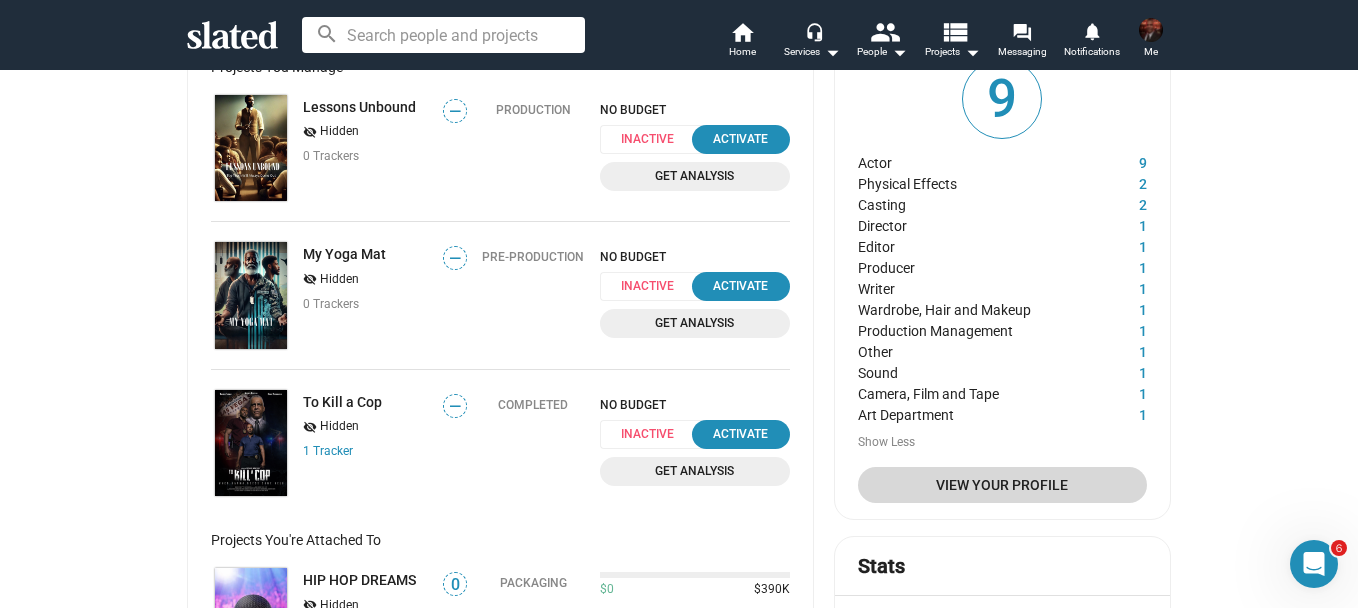 click on "View Your Profile" 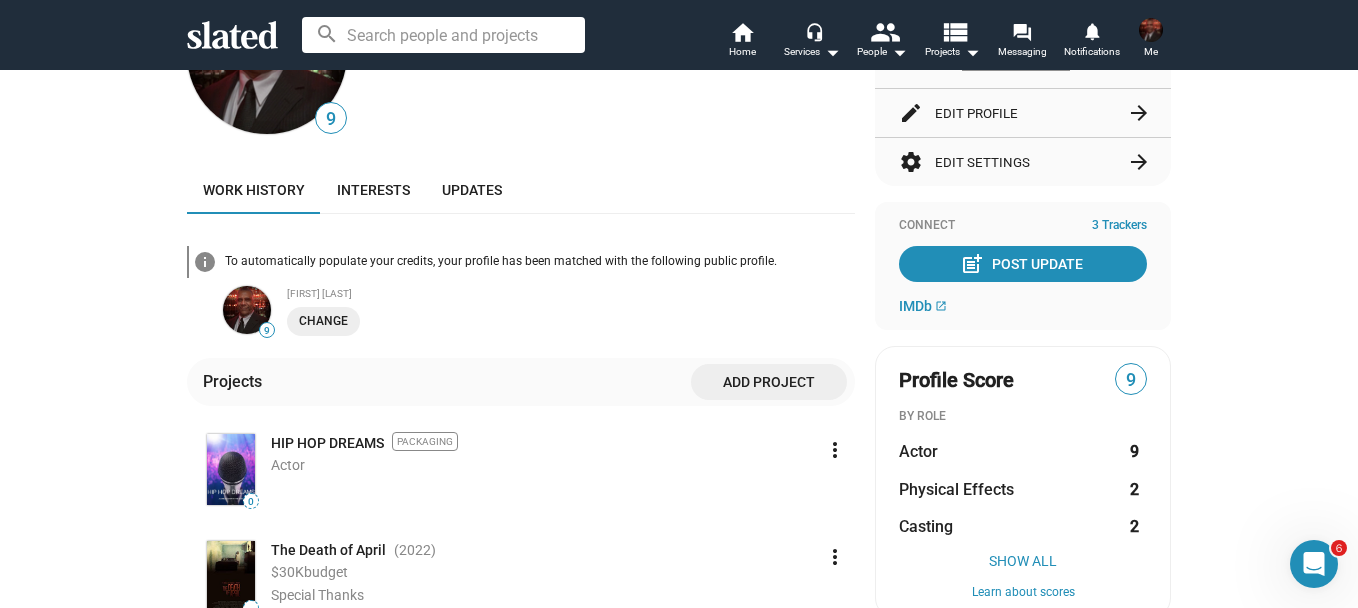 scroll, scrollTop: 100, scrollLeft: 0, axis: vertical 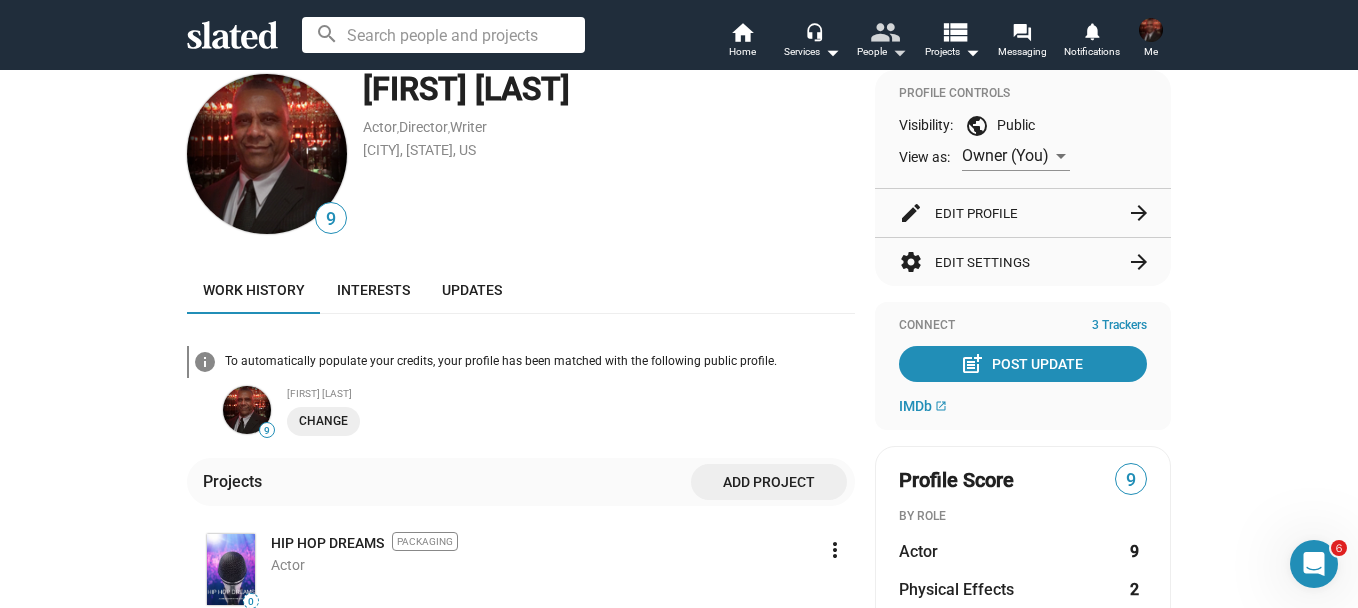click on "people" at bounding box center (884, 31) 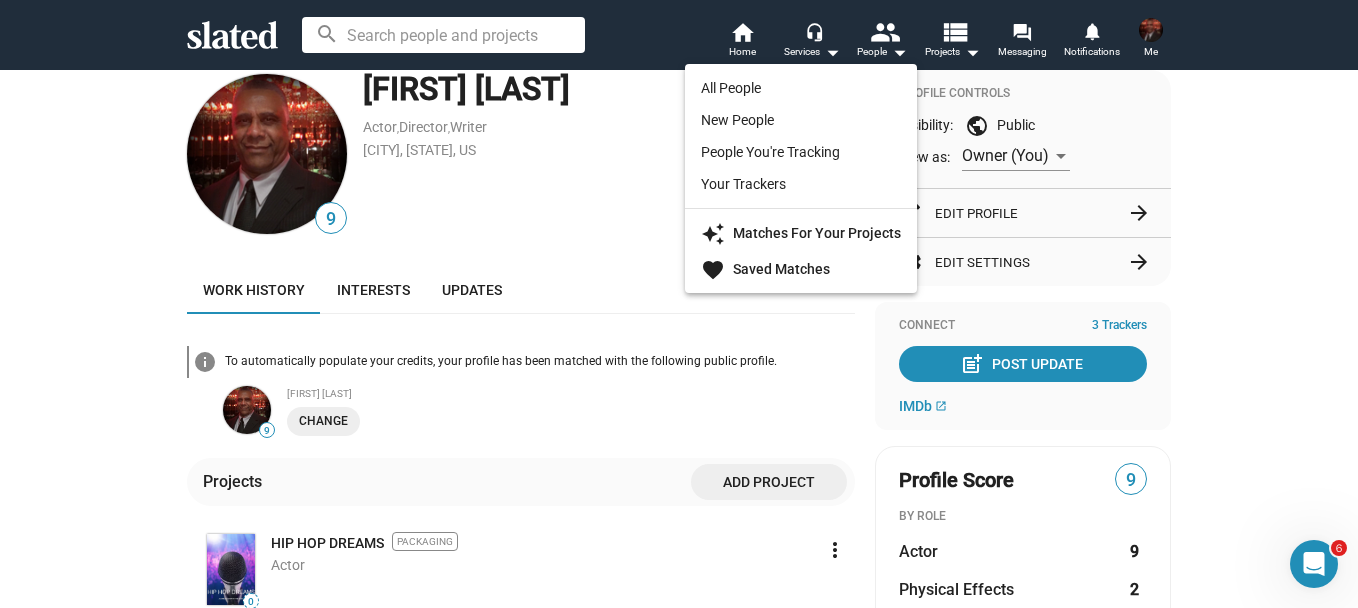 click on "All People" at bounding box center (801, 88) 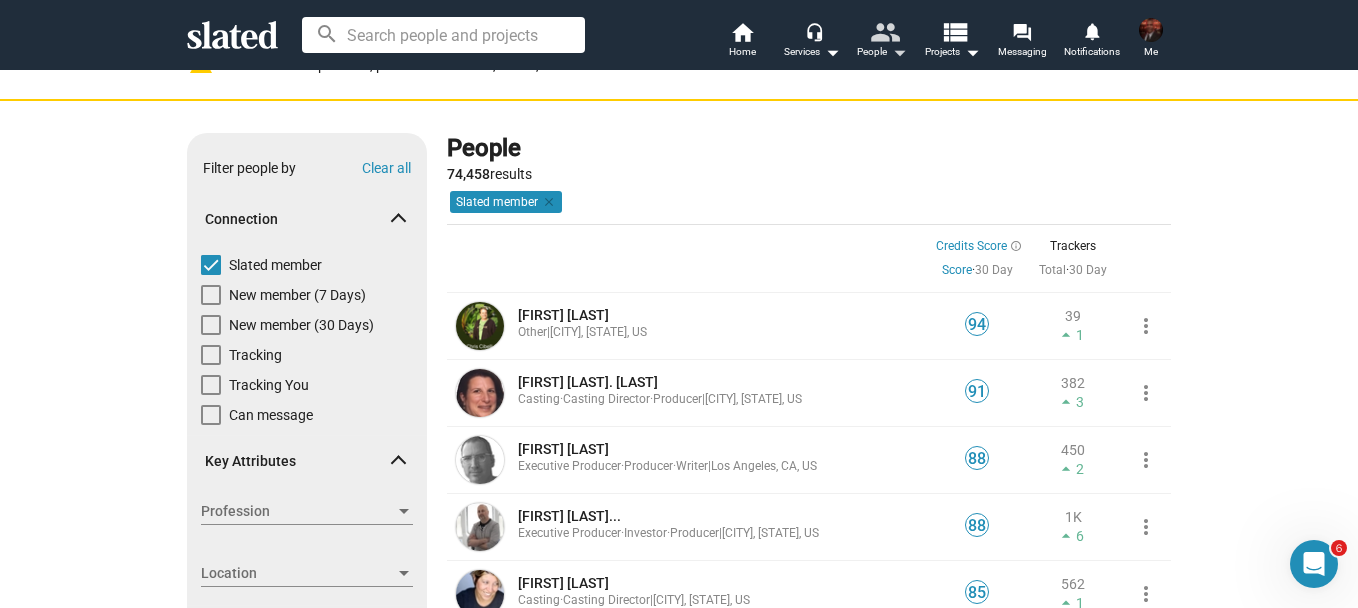 scroll, scrollTop: 0, scrollLeft: 0, axis: both 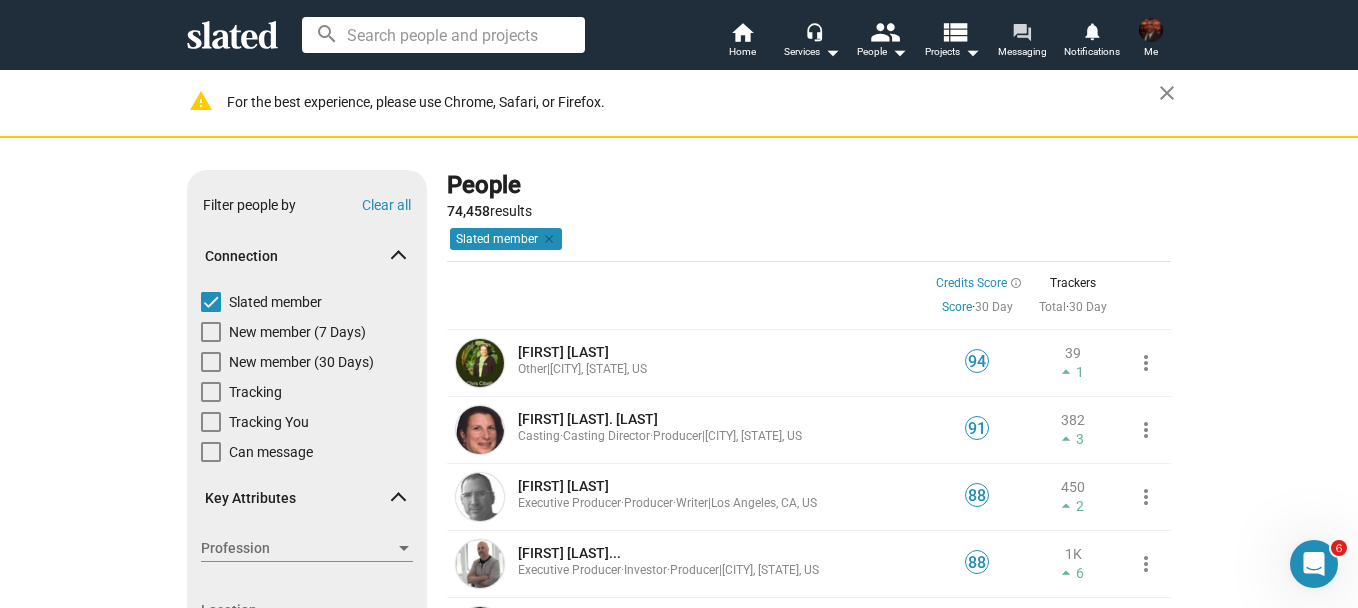 click on "Messaging" at bounding box center [1022, 52] 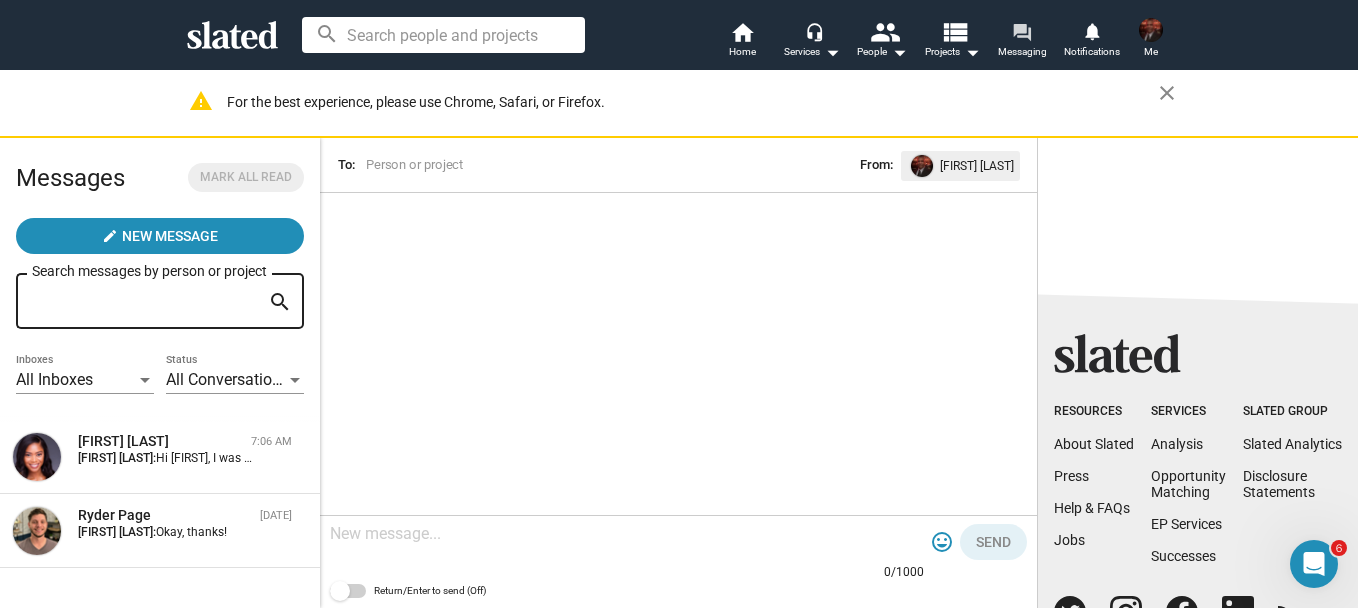 scroll, scrollTop: 9, scrollLeft: 0, axis: vertical 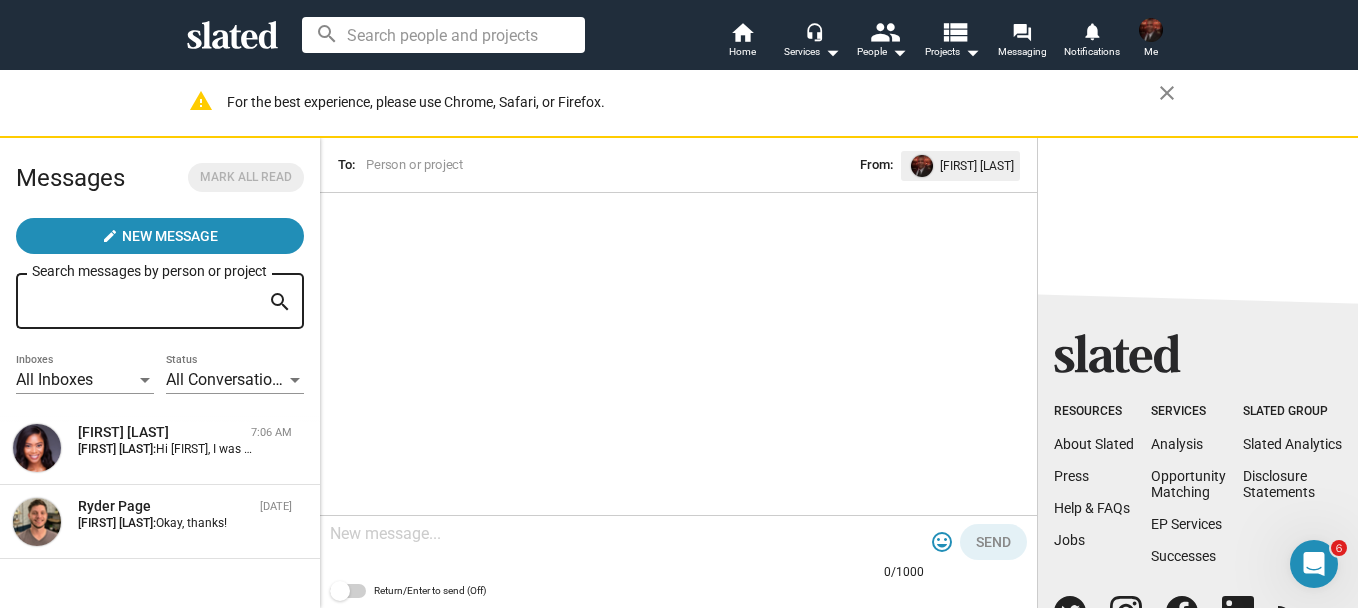 click on "[FIRST] [LAST]" at bounding box center (160, 432) 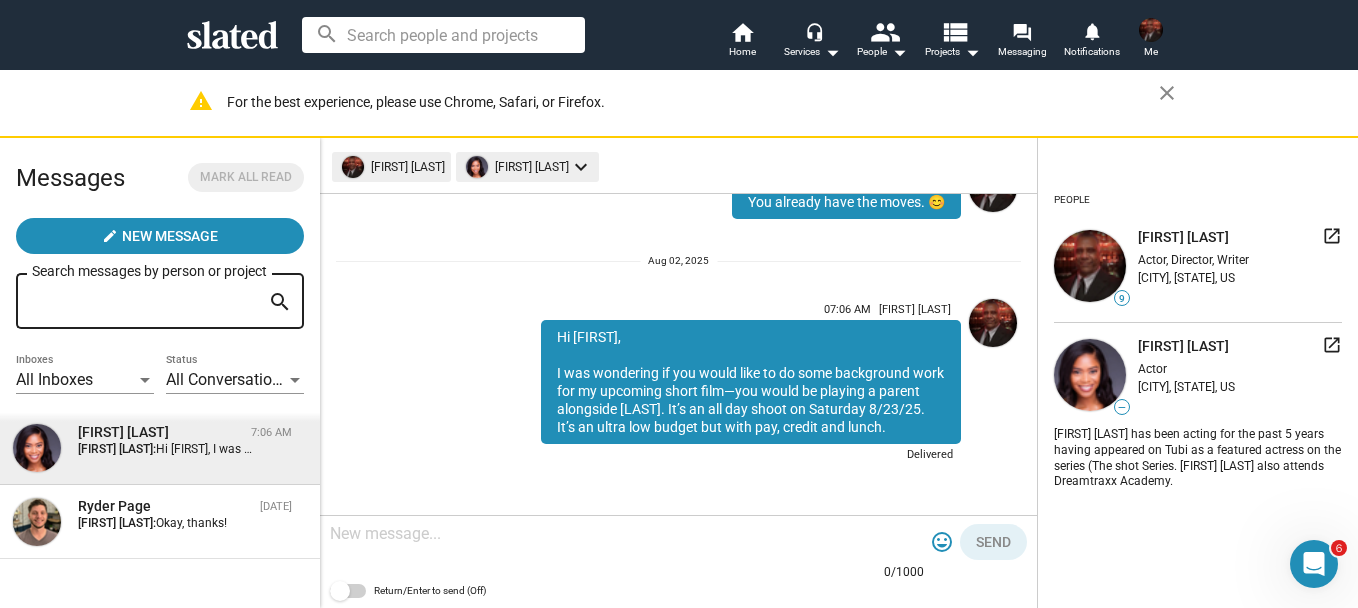 scroll, scrollTop: 544, scrollLeft: 0, axis: vertical 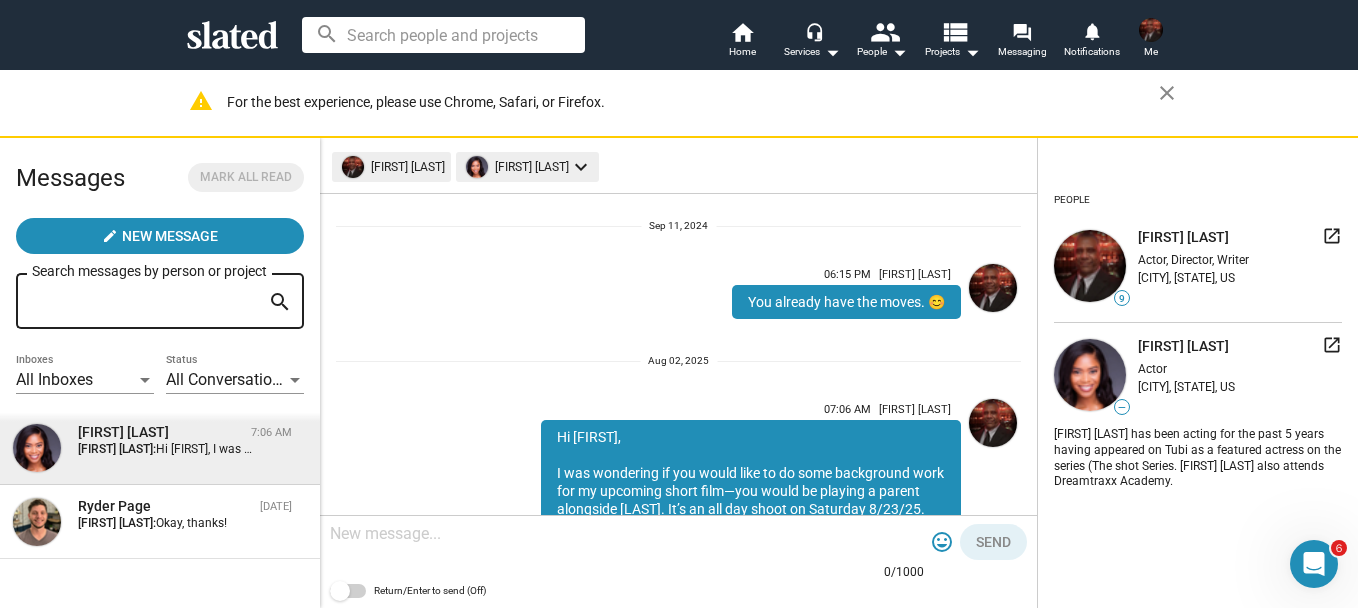 click on "[FIRST] [LAST]:" at bounding box center [117, 523] 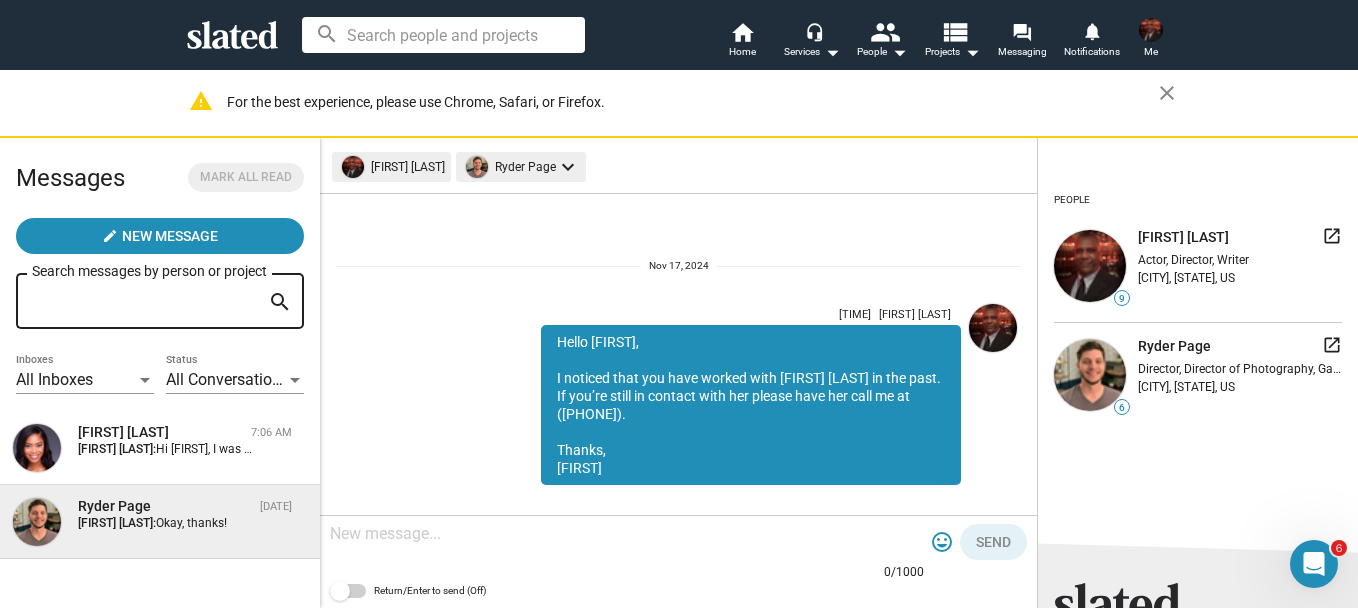 scroll, scrollTop: 257, scrollLeft: 0, axis: vertical 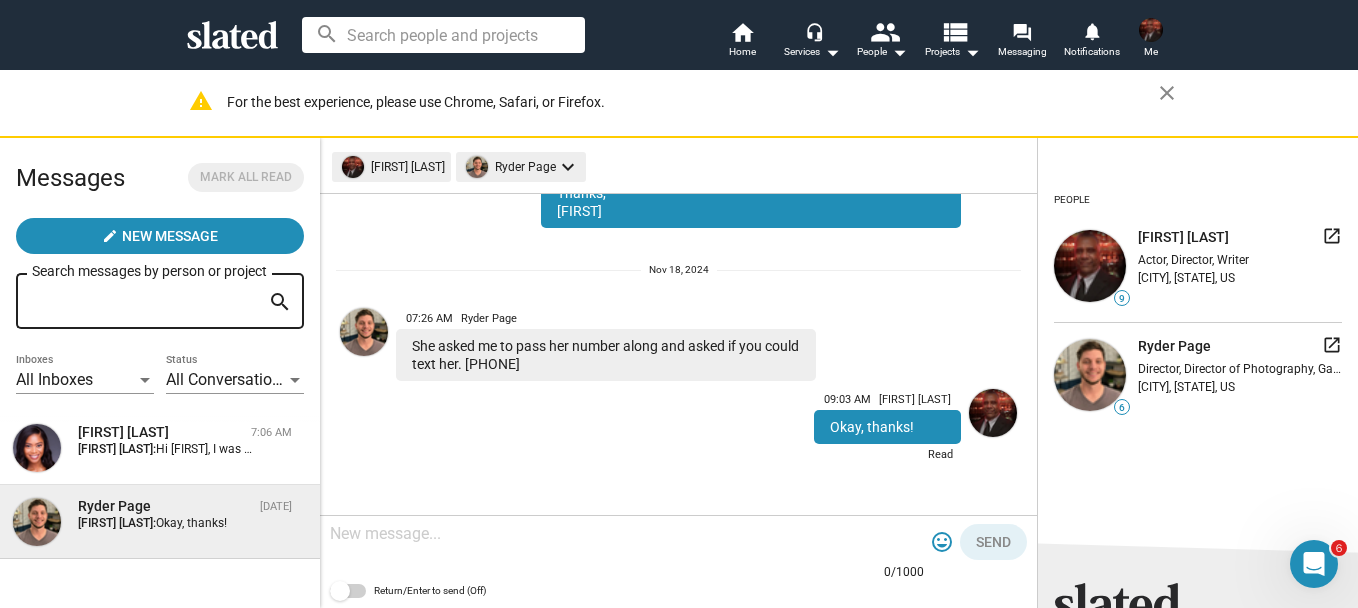 click at bounding box center (1314, 564) 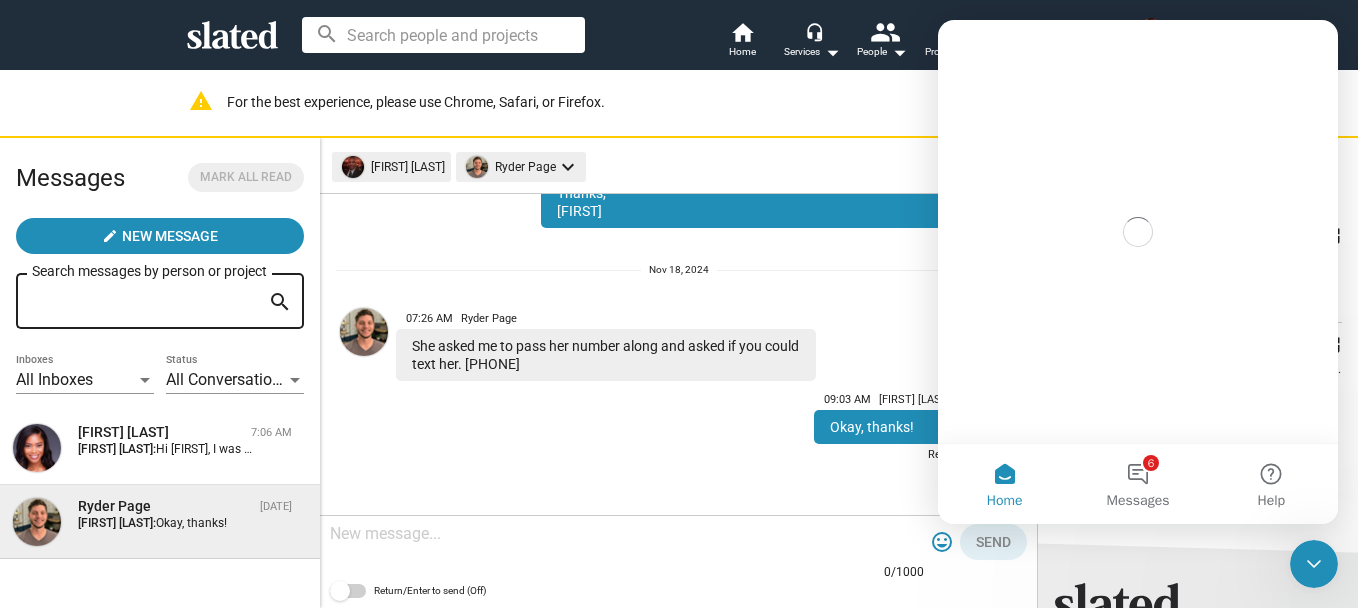 scroll, scrollTop: 0, scrollLeft: 0, axis: both 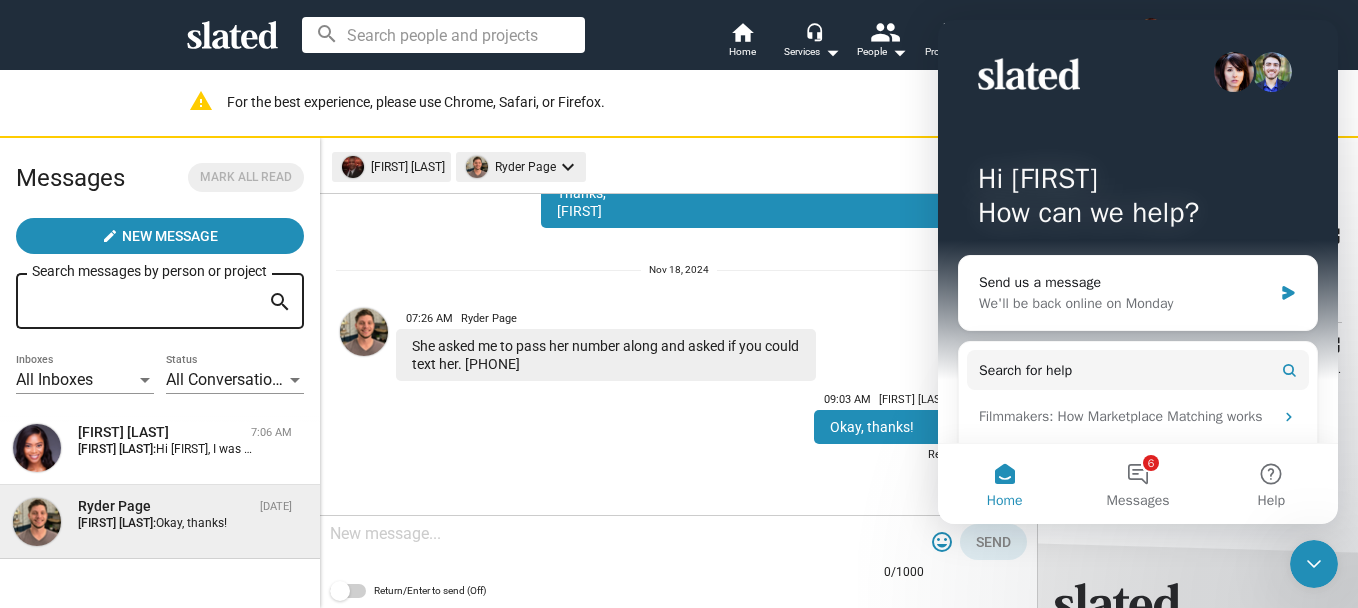 click on "6 Messages" at bounding box center [1137, 484] 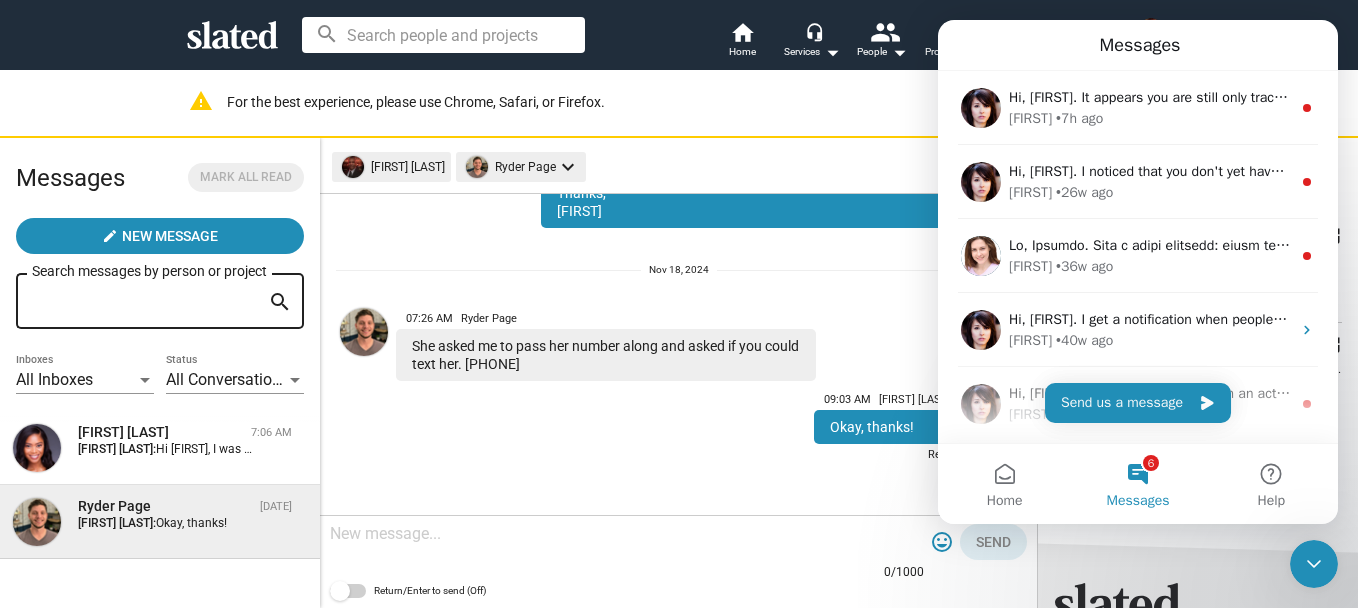click on "07:26 AM [FIRST] [LAST] She asked me to pass her number along and asked if you could text her. [PHONE]" 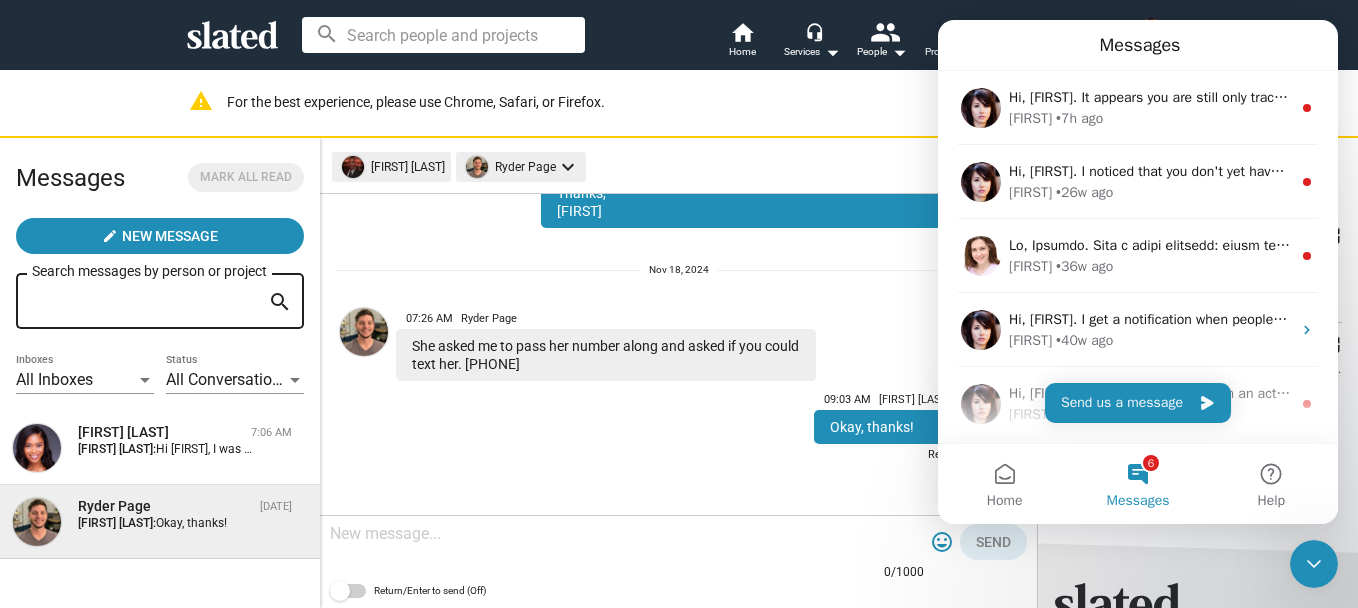 click on "Home" at bounding box center [1004, 484] 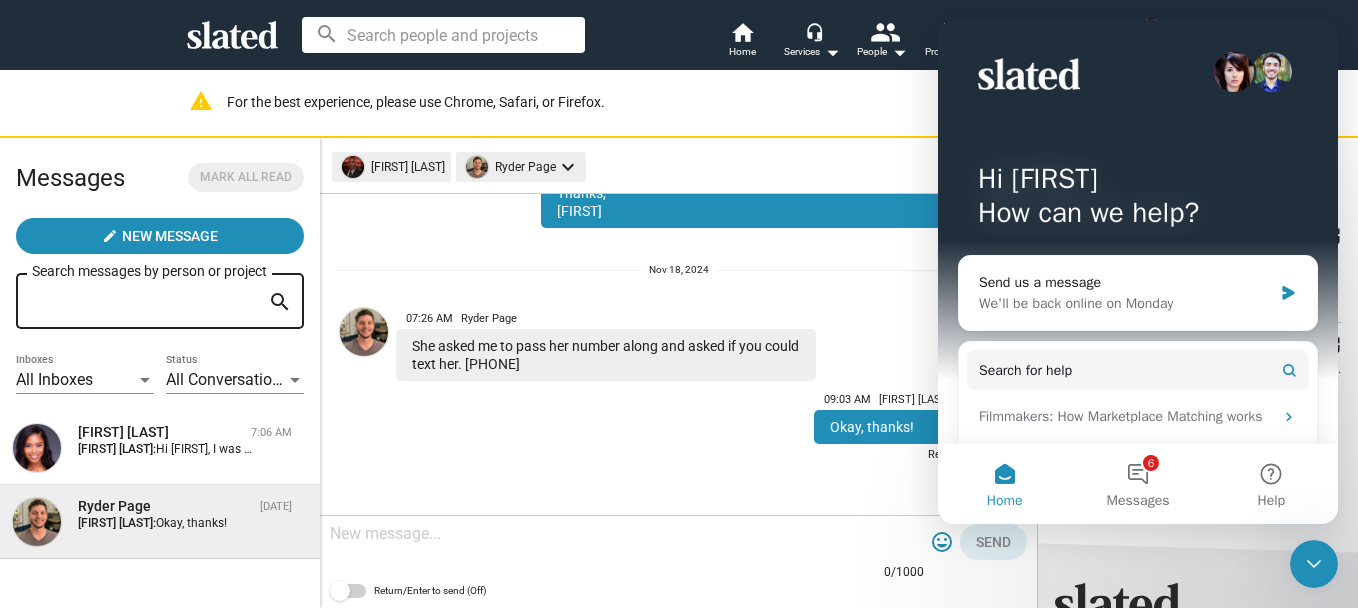 click on "09:03 AM [FIRST] [LAST] Okay, thanks! Read" 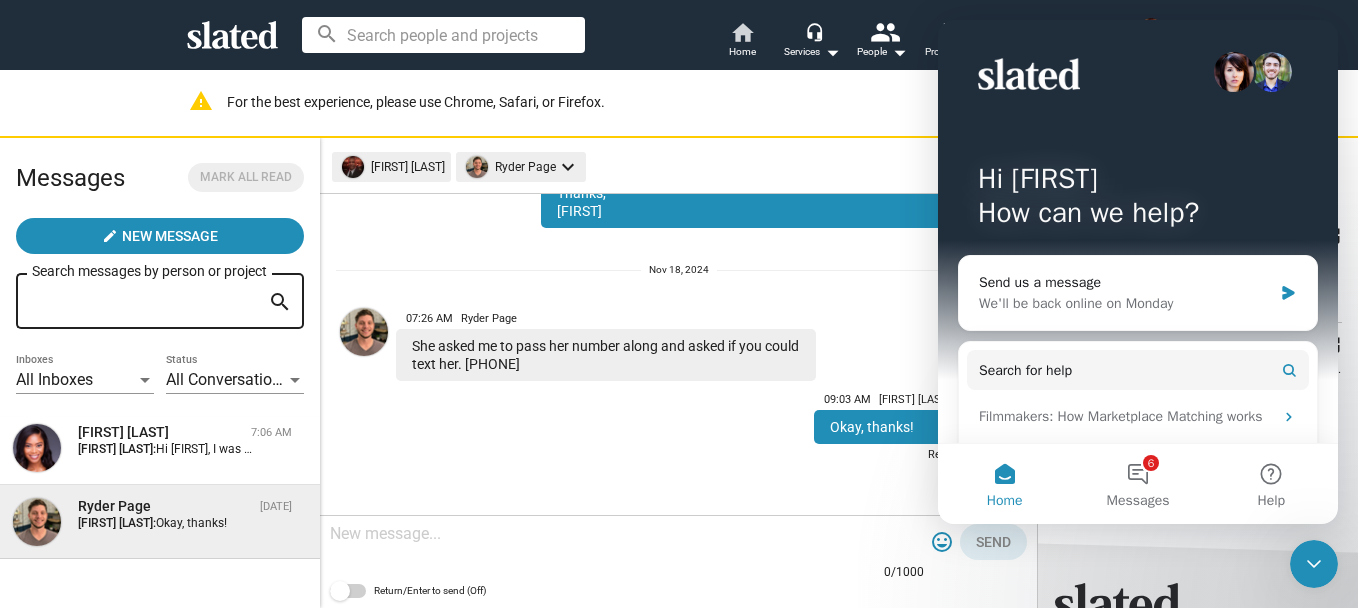 click on "home" at bounding box center (742, 32) 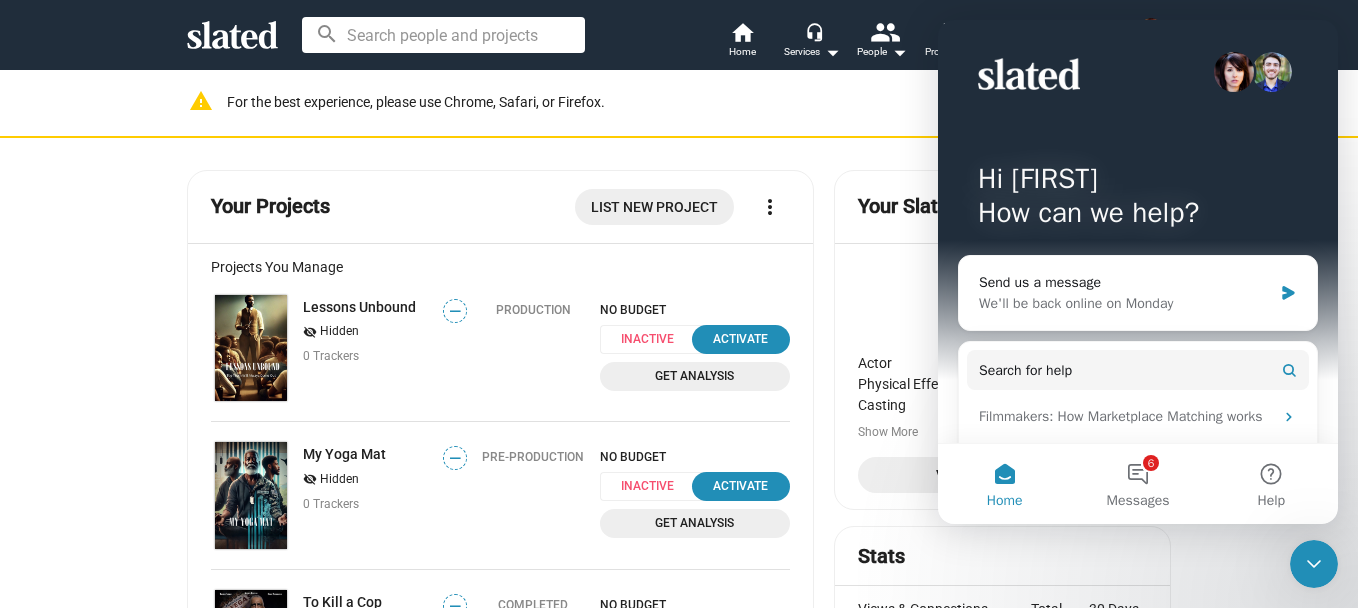 click on "Hi [FIRST] How can we help?" at bounding box center [1138, 200] 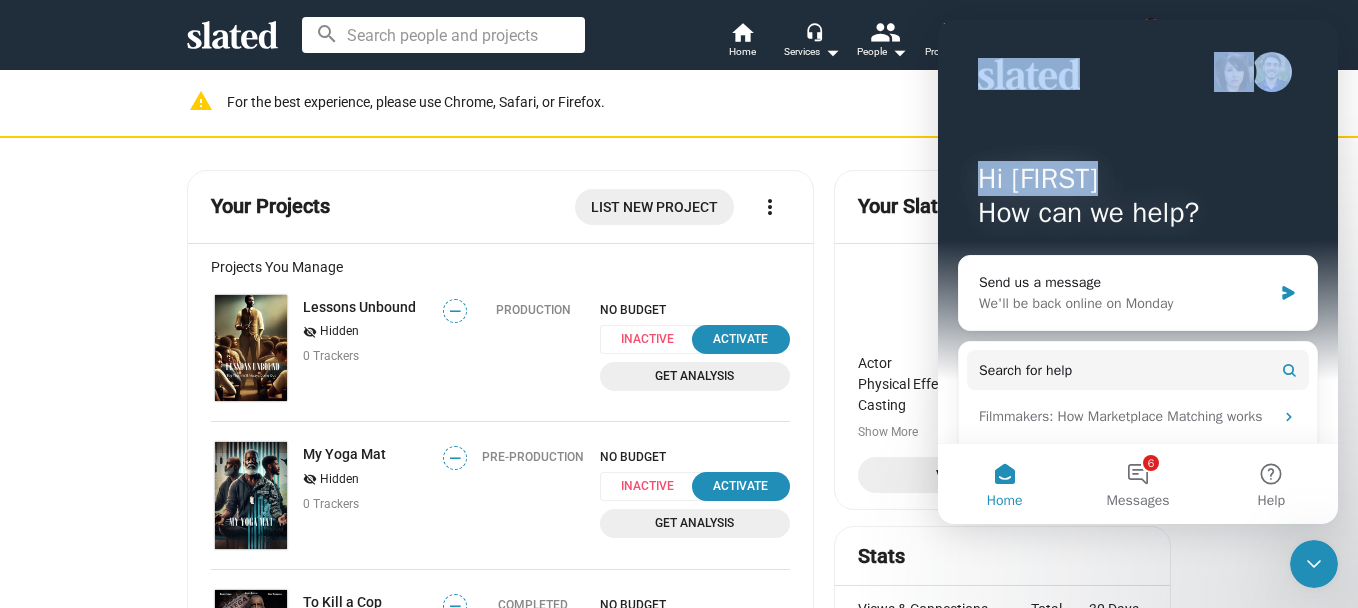 drag, startPoint x: 1114, startPoint y: 52, endPoint x: 1143, endPoint y: 157, distance: 108.93117 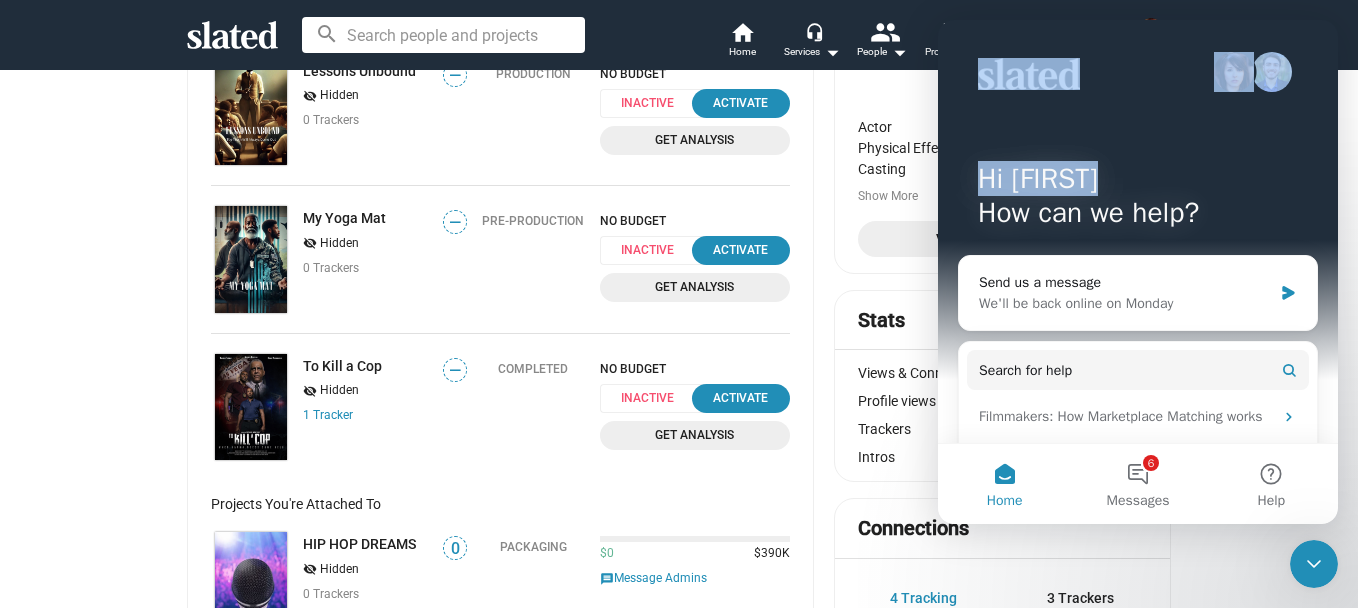scroll, scrollTop: 0, scrollLeft: 0, axis: both 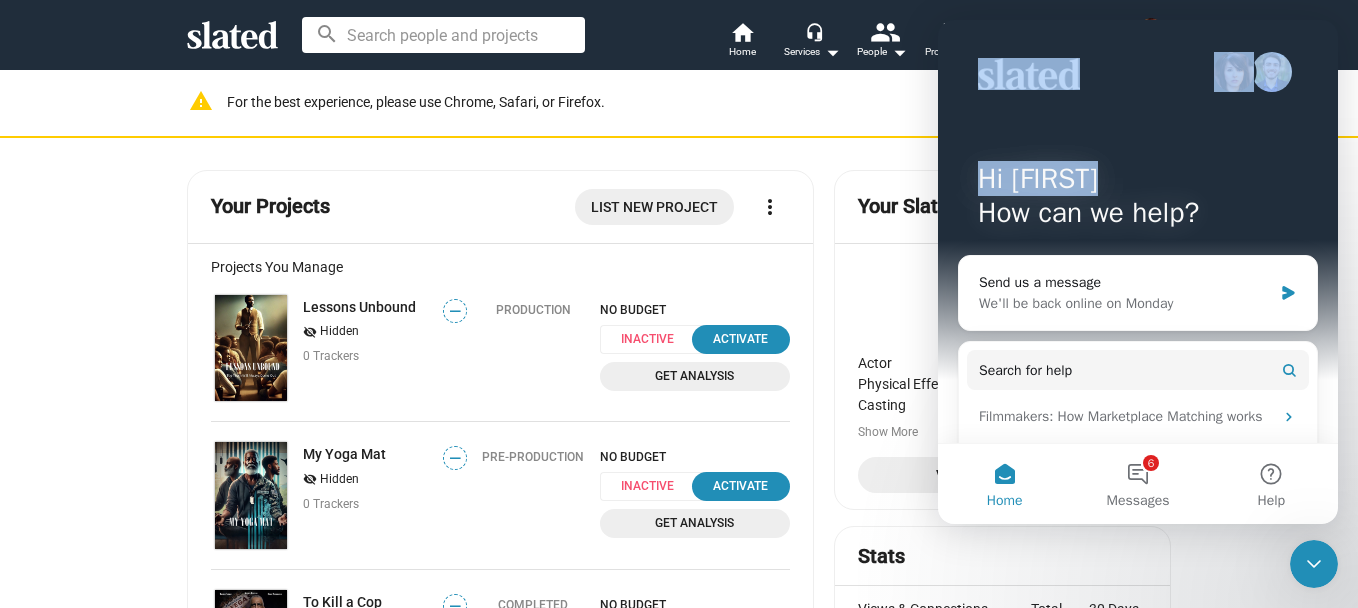 drag, startPoint x: 1352, startPoint y: 95, endPoint x: 377, endPoint y: 19, distance: 977.9576 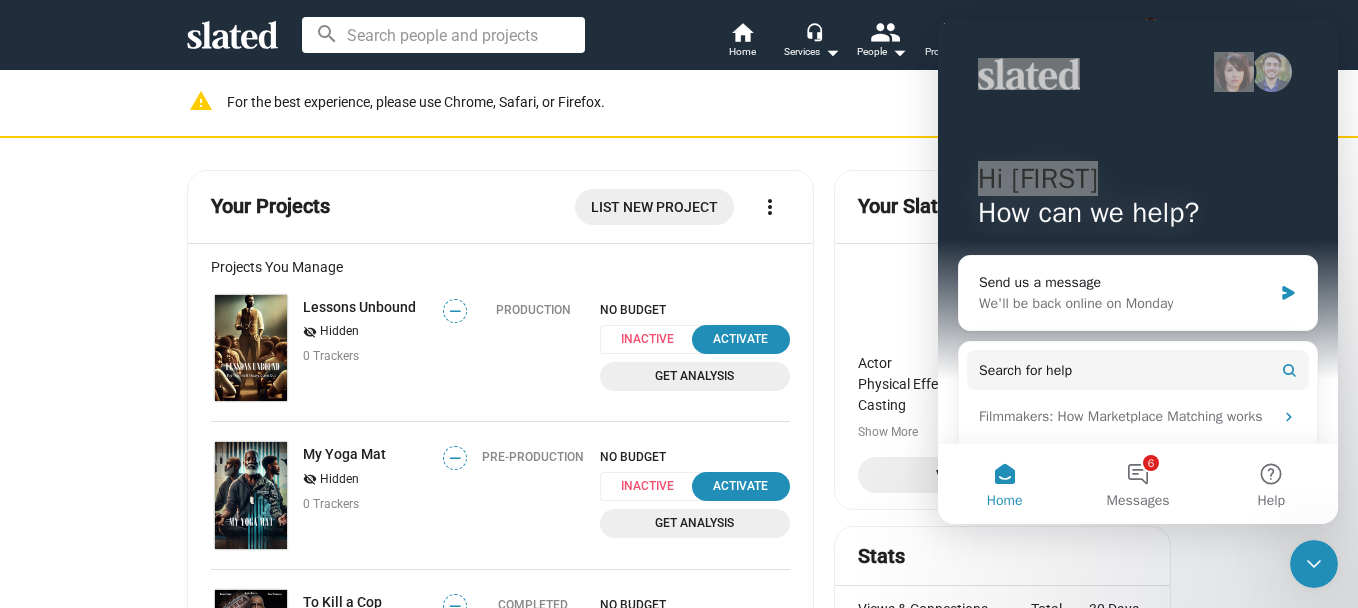 click 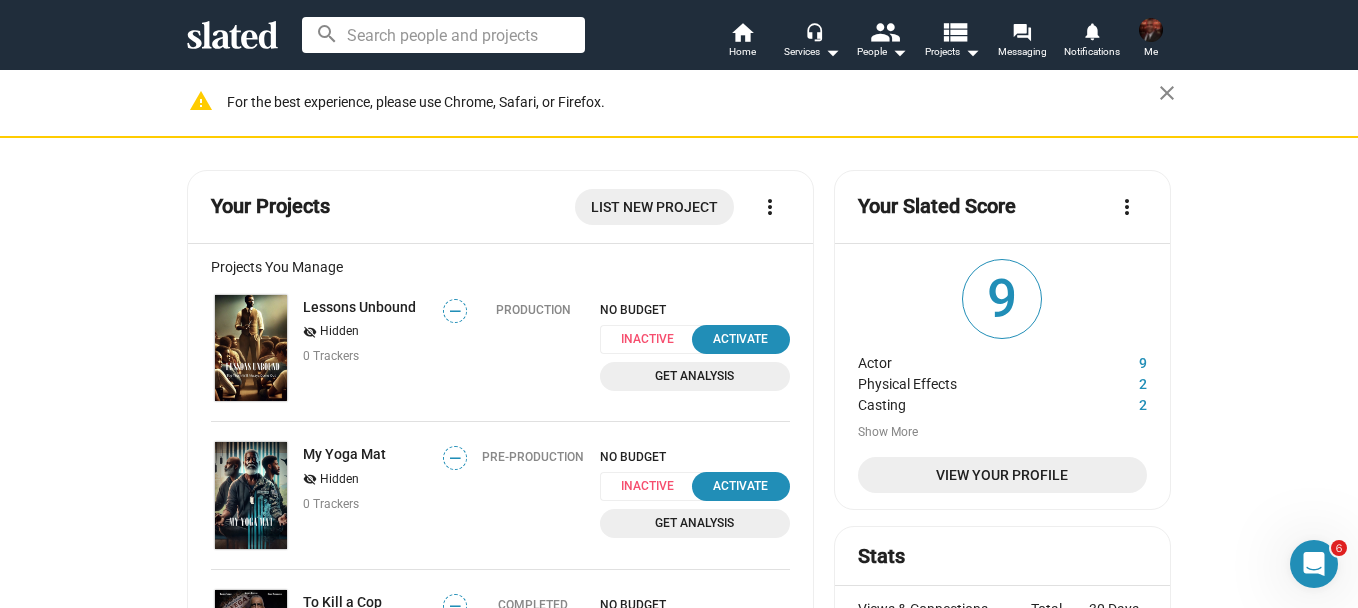 scroll, scrollTop: 0, scrollLeft: 0, axis: both 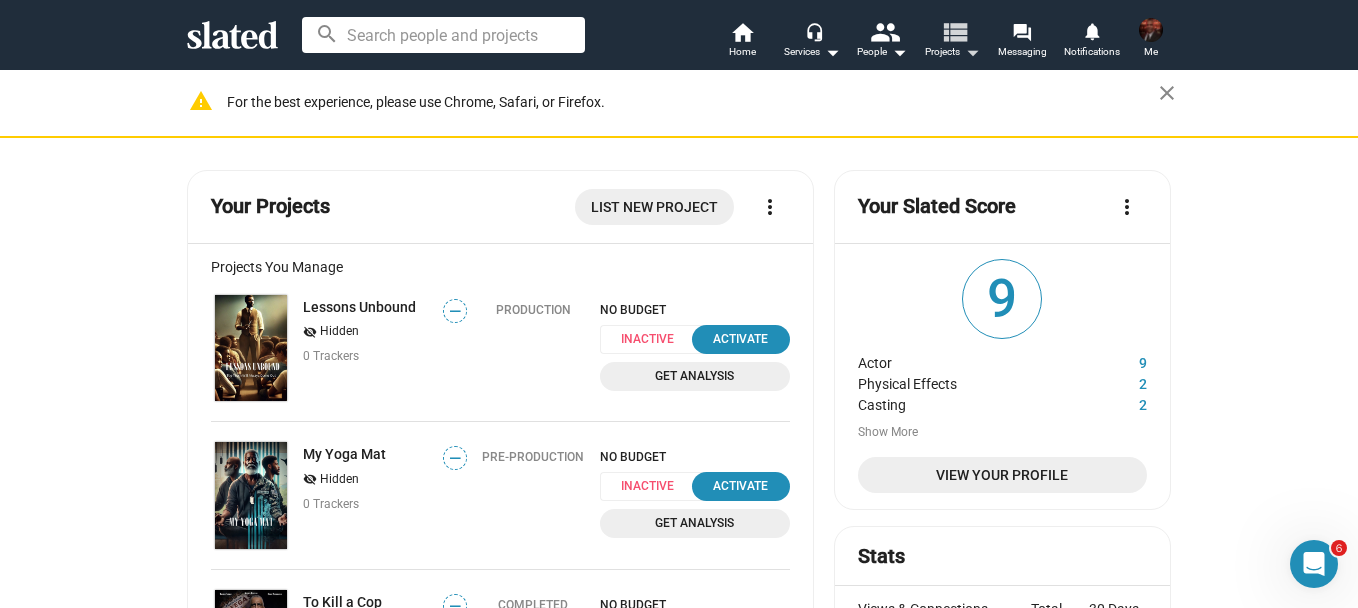 click on "arrow_drop_down" at bounding box center [972, 52] 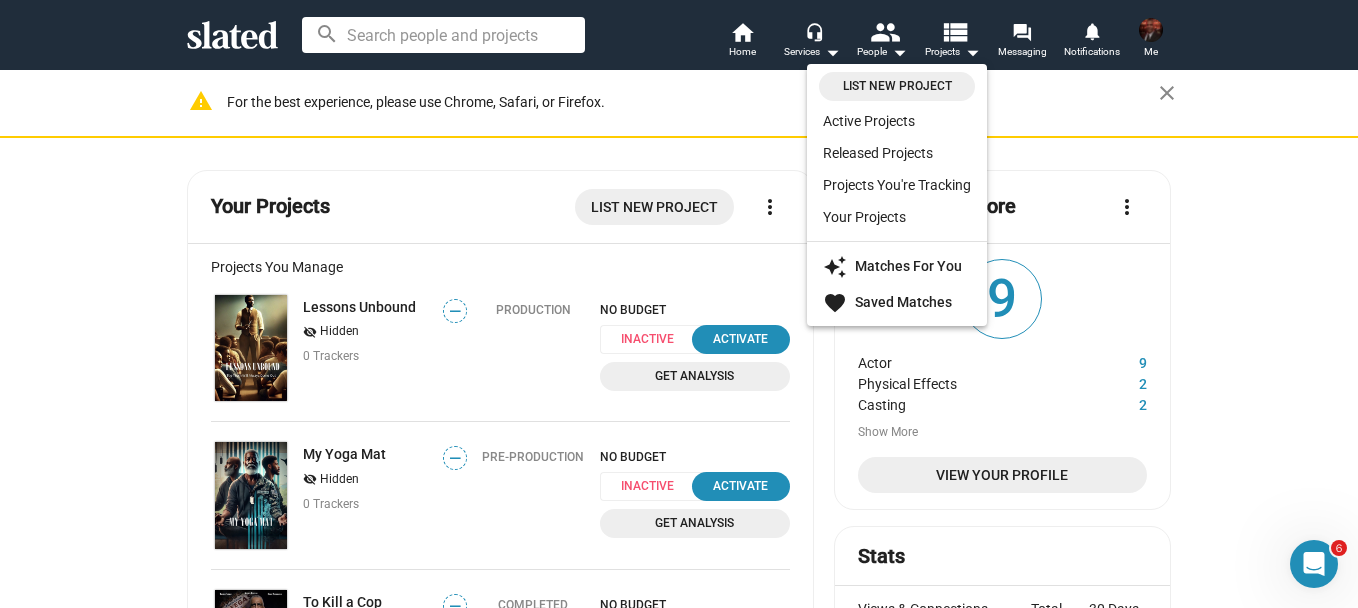 click at bounding box center [679, 304] 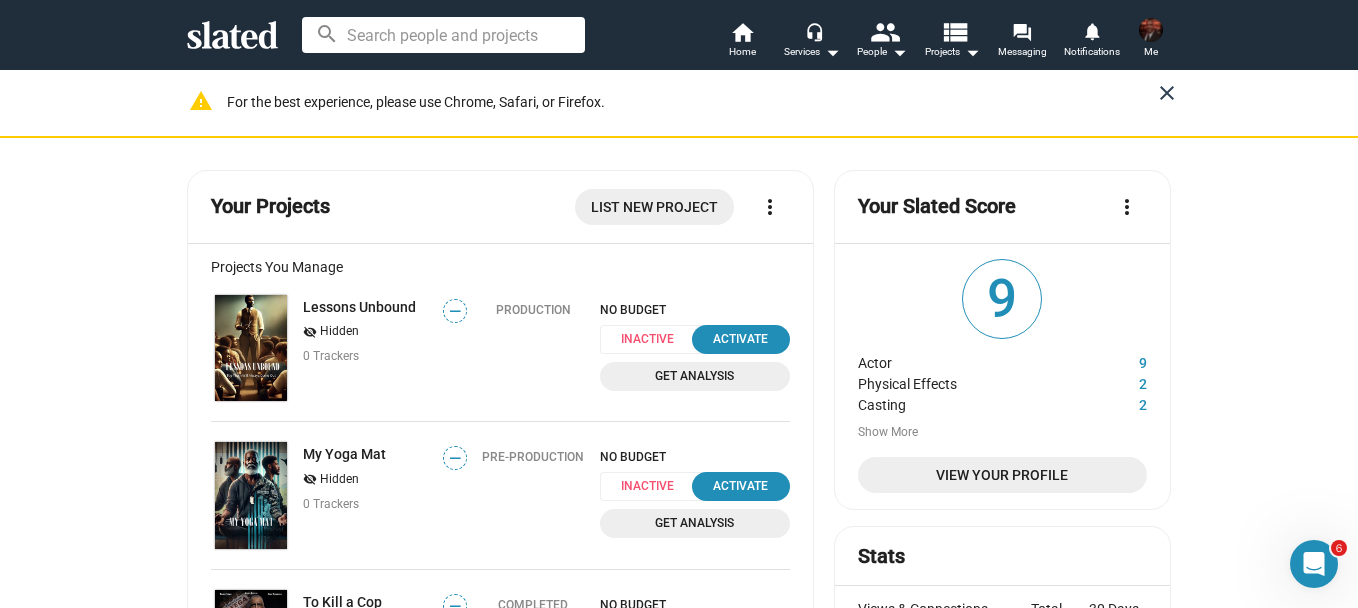 click on "close" at bounding box center [1167, 93] 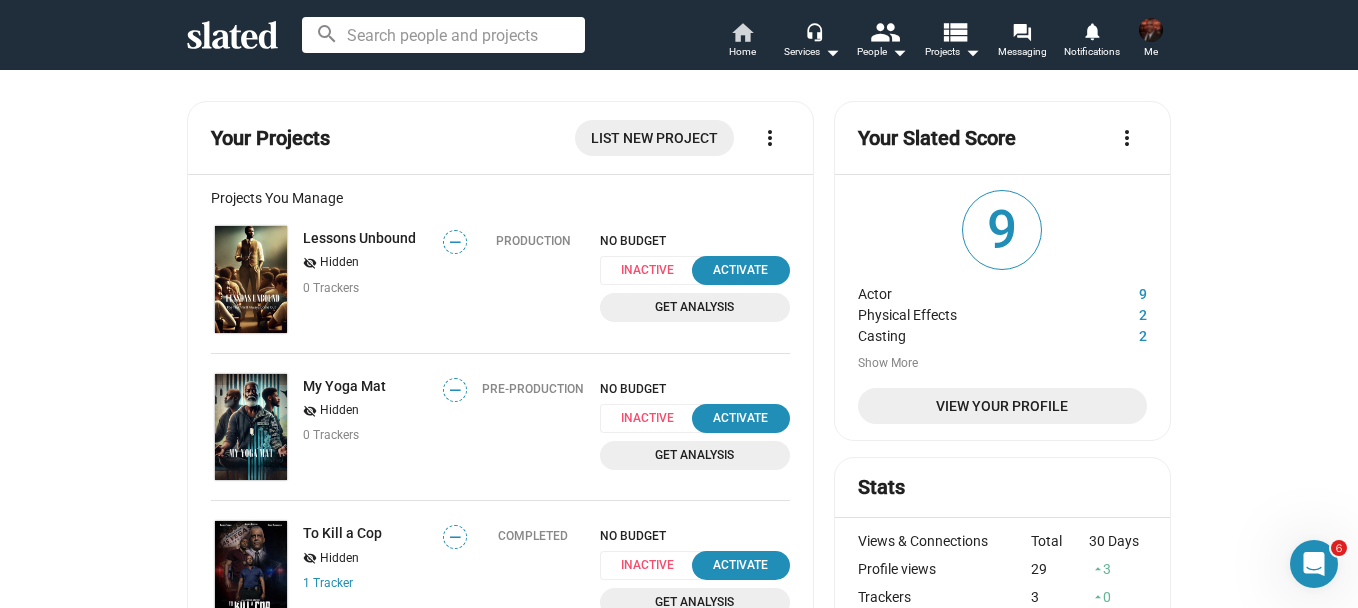 click on "home" at bounding box center [742, 32] 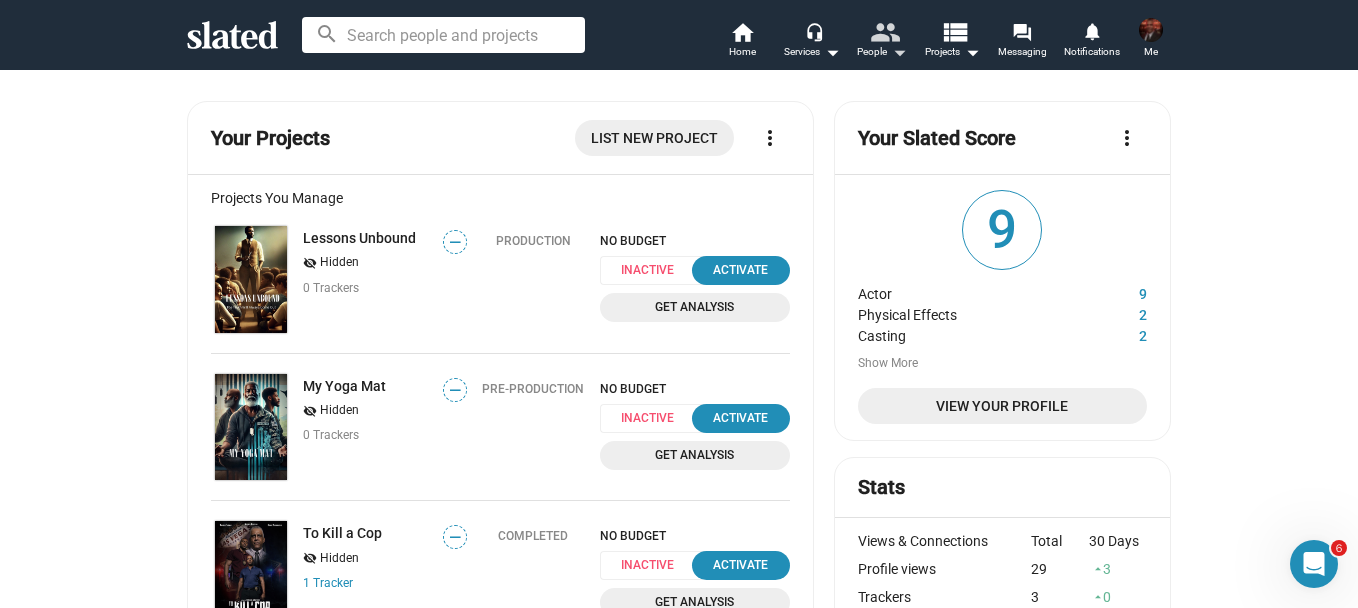 click on "arrow_drop_down" at bounding box center (899, 52) 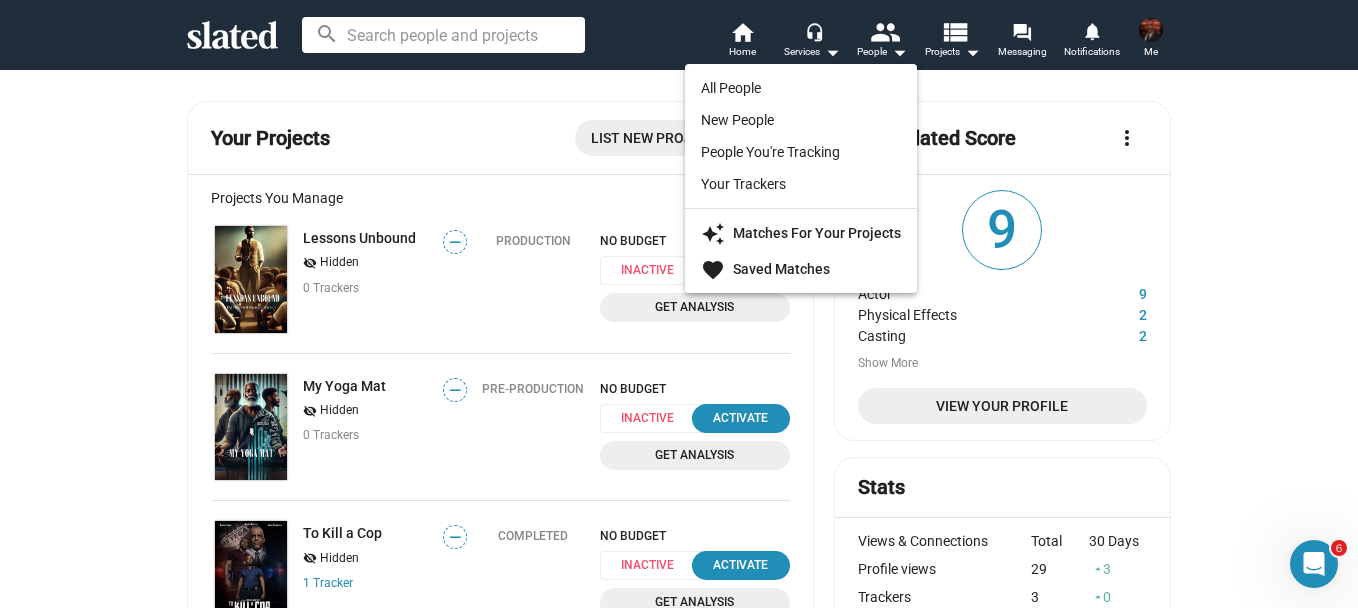click on "People You're Tracking" at bounding box center (801, 152) 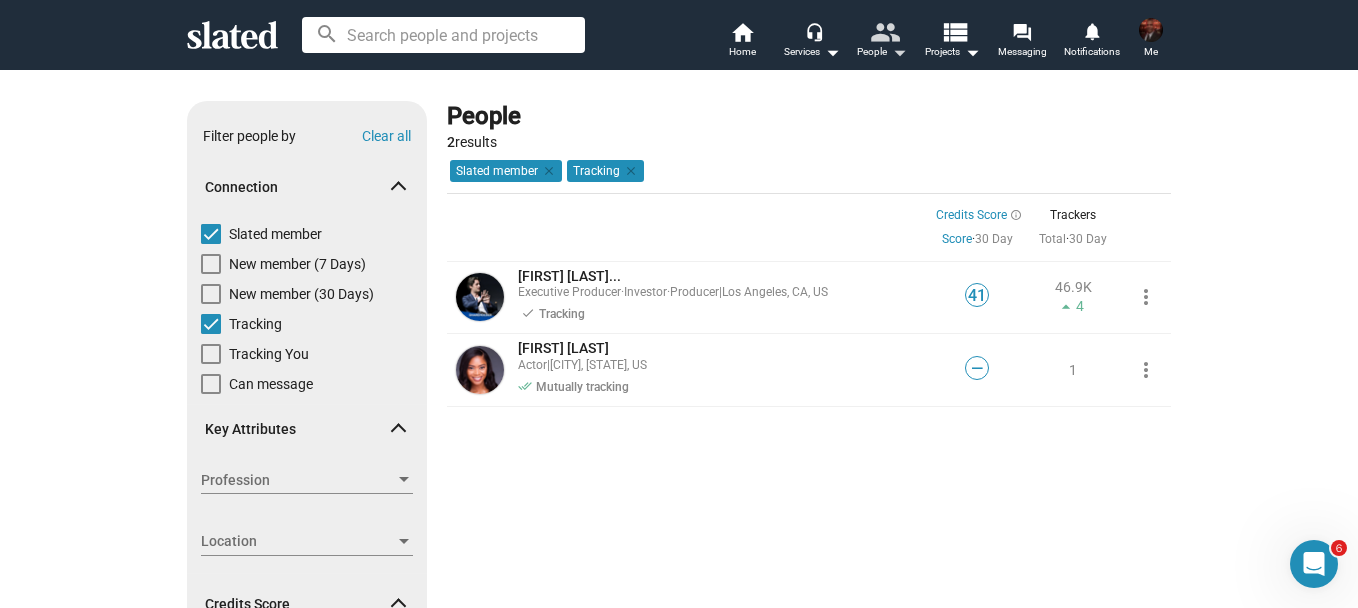 click on "people" at bounding box center (884, 31) 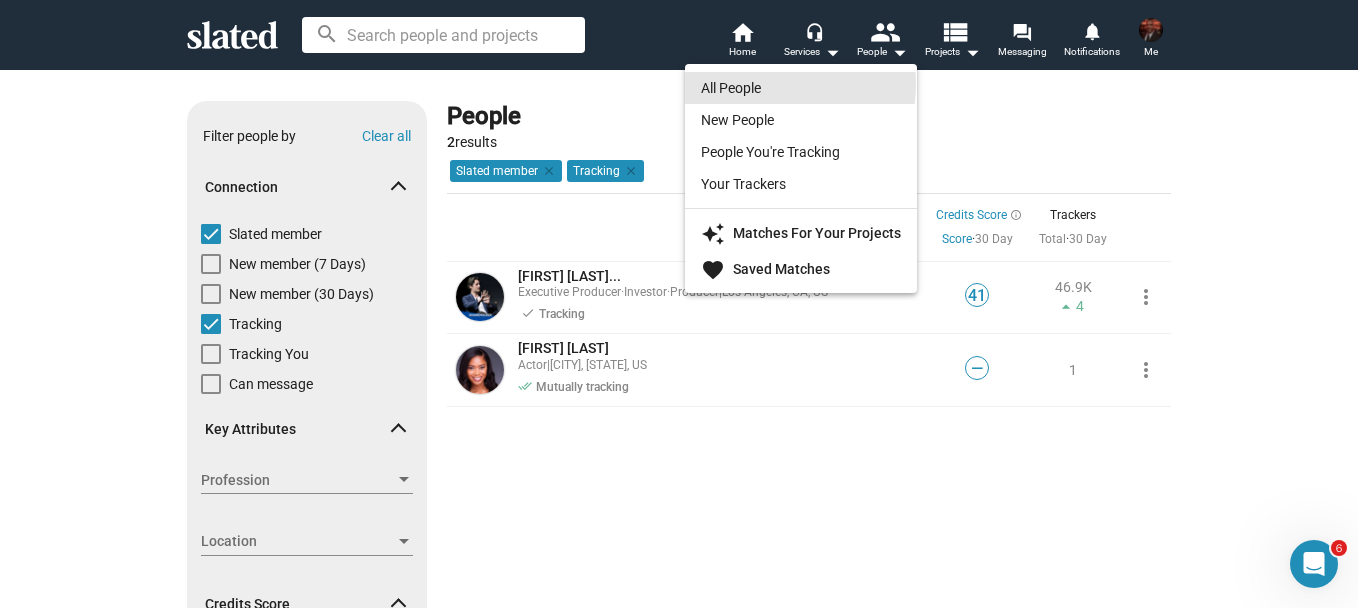 click on "All People" at bounding box center [801, 88] 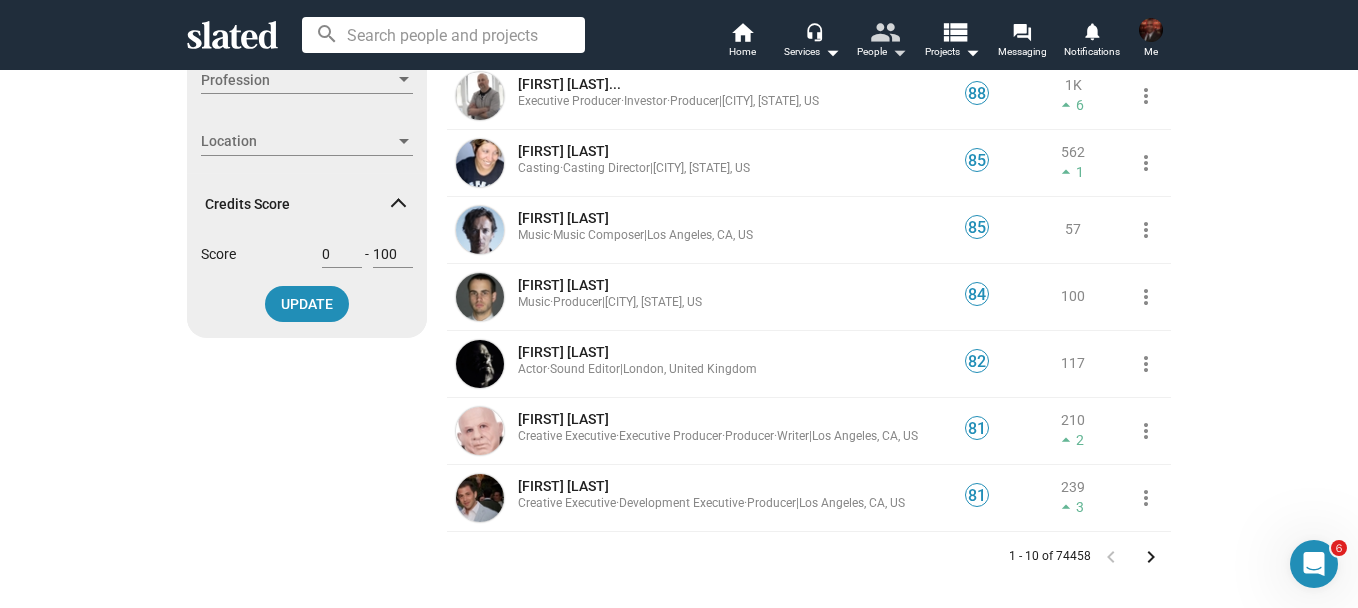 scroll, scrollTop: 0, scrollLeft: 0, axis: both 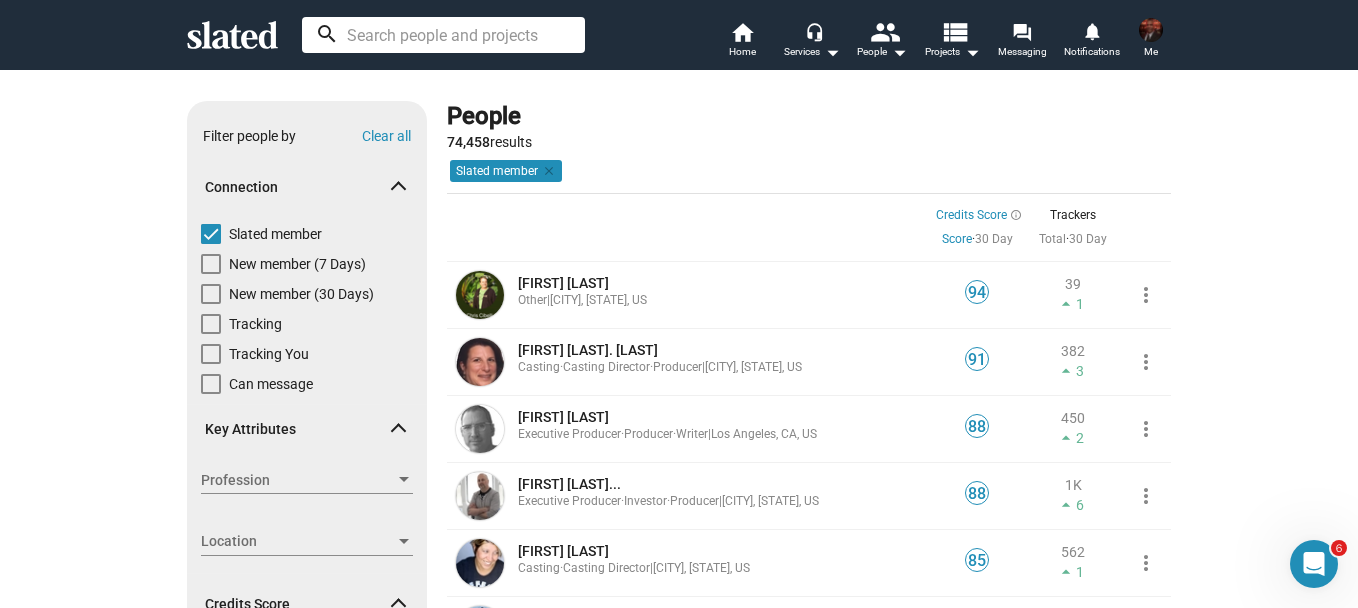 click at bounding box center [443, 35] 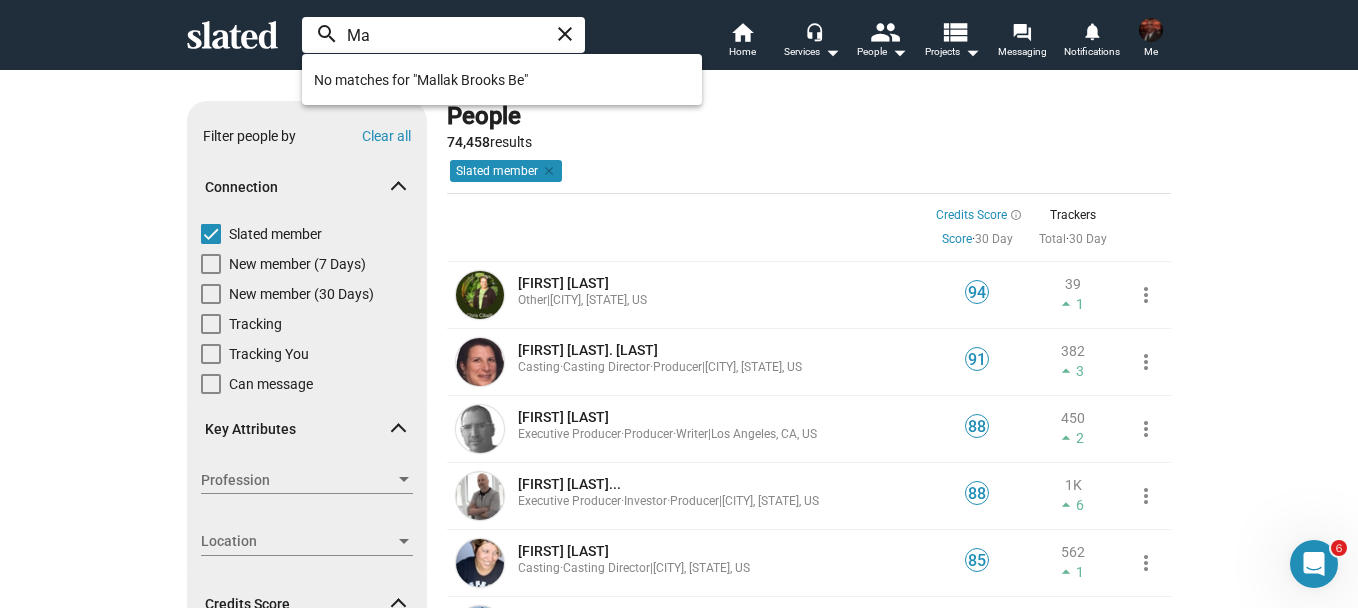 type on "M" 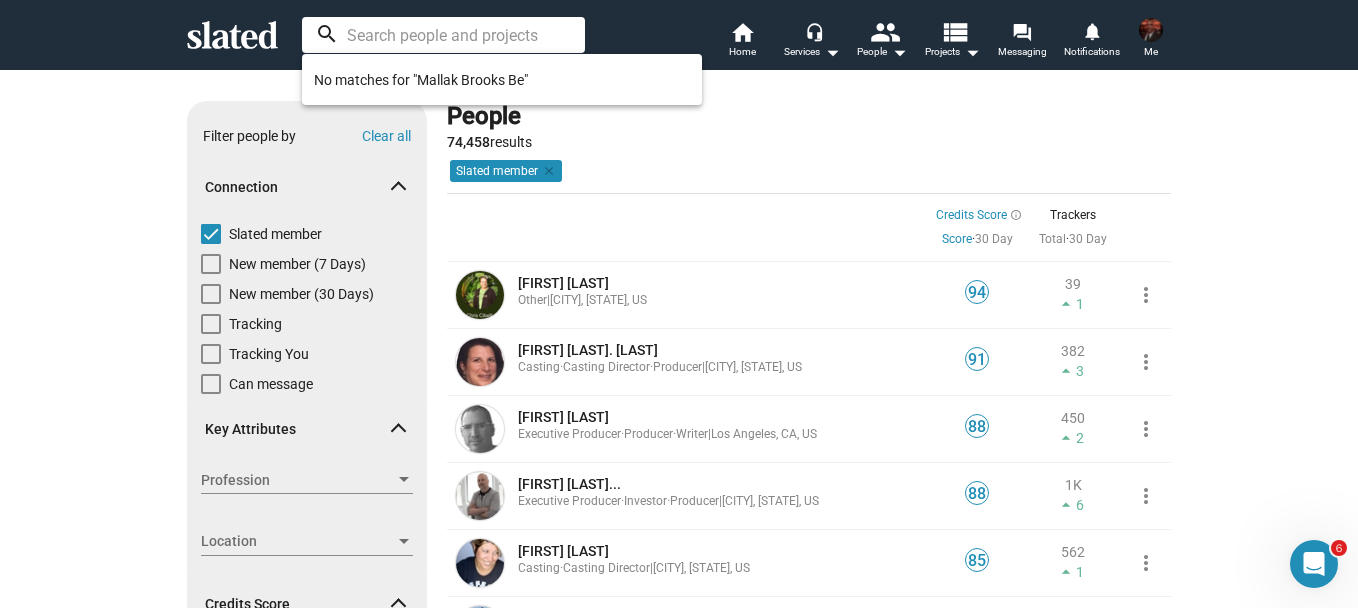 type 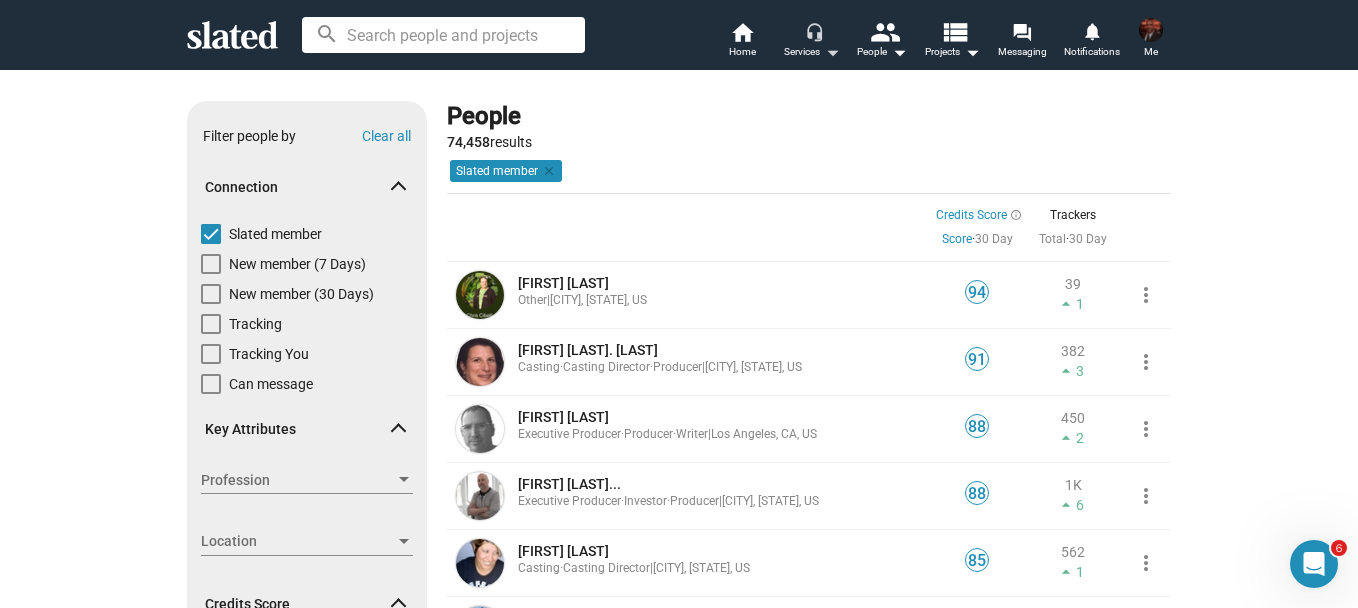 click on "arrow_drop_down" at bounding box center (832, 52) 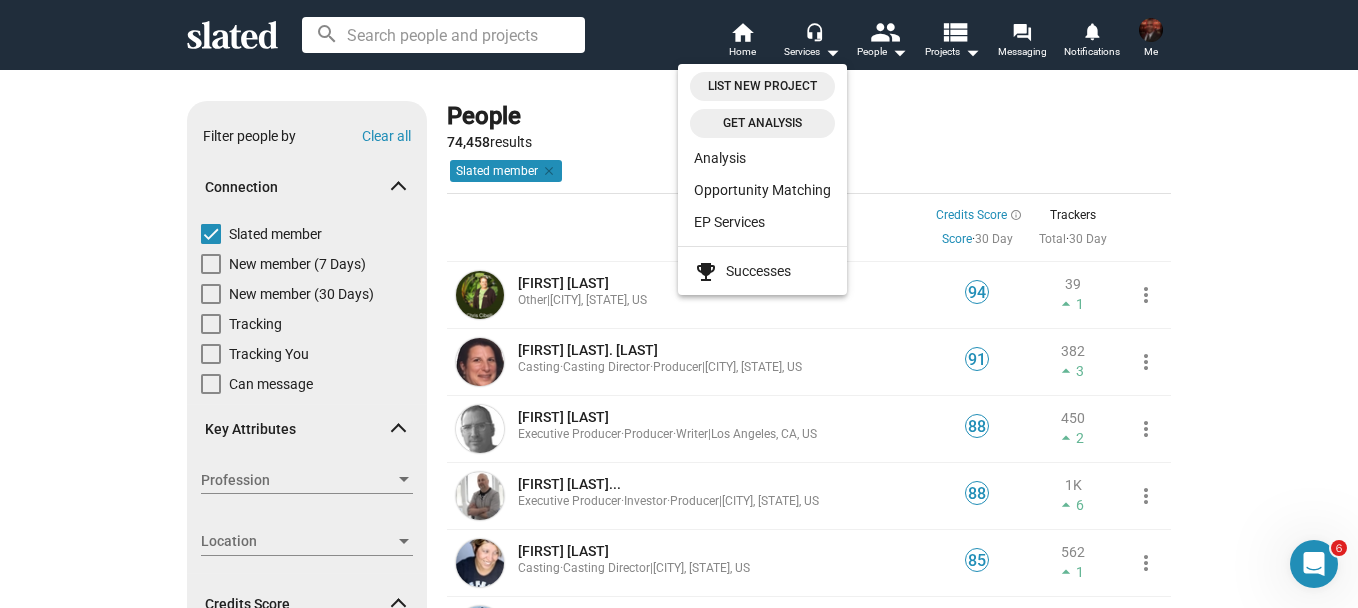 click at bounding box center [679, 304] 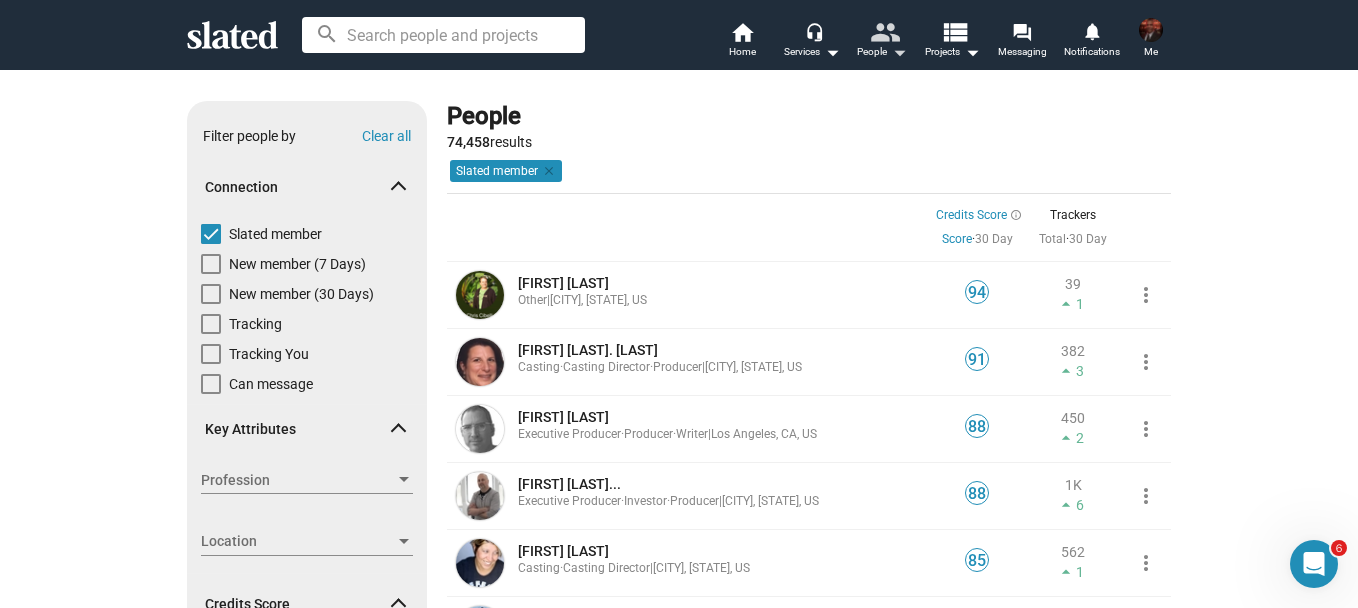 click on "arrow_drop_down" at bounding box center [899, 52] 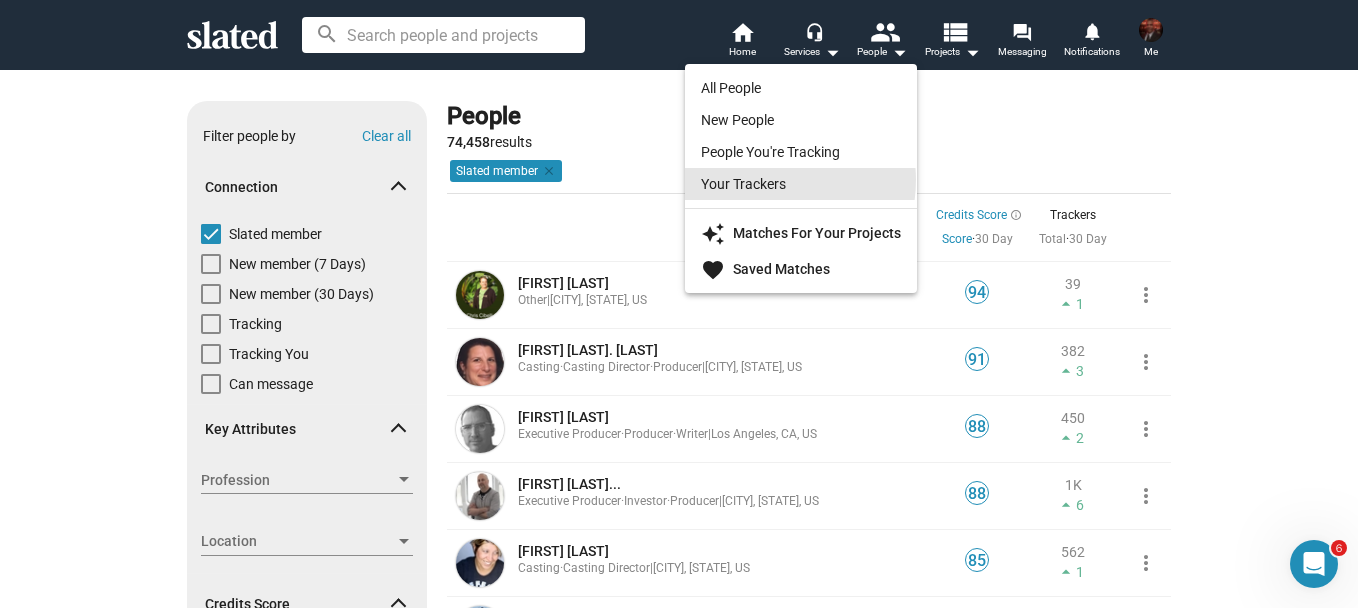 click on "Your Trackers" at bounding box center [801, 184] 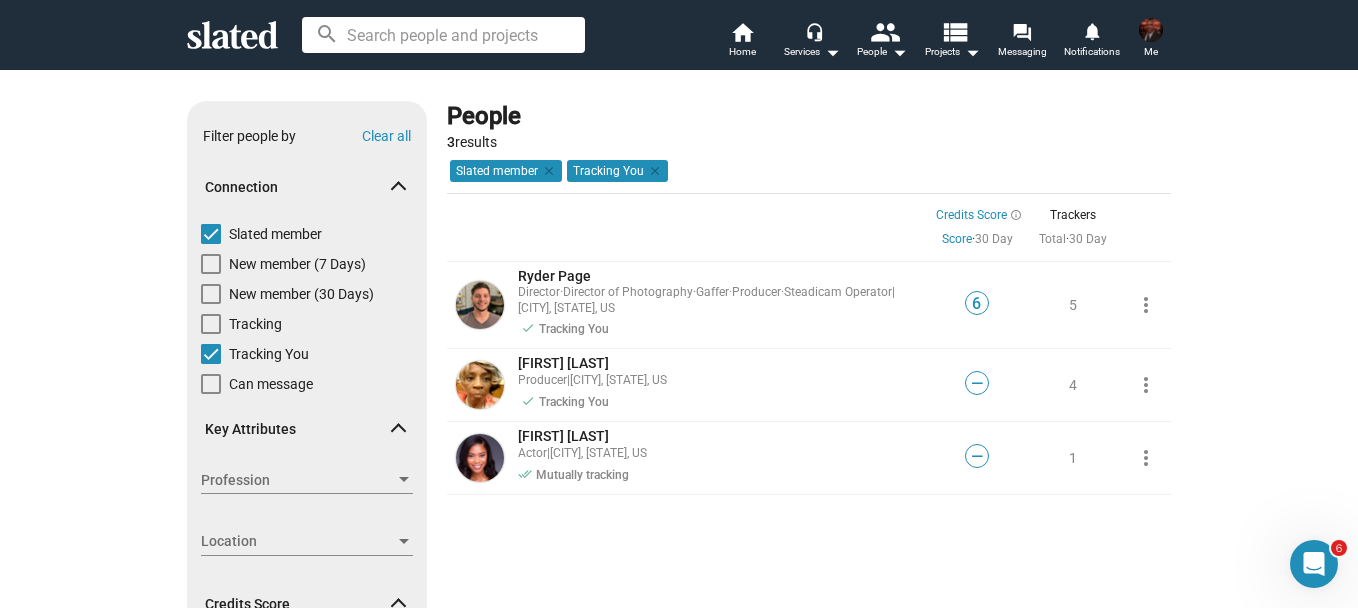 click on "[FIRST] [LAST]" 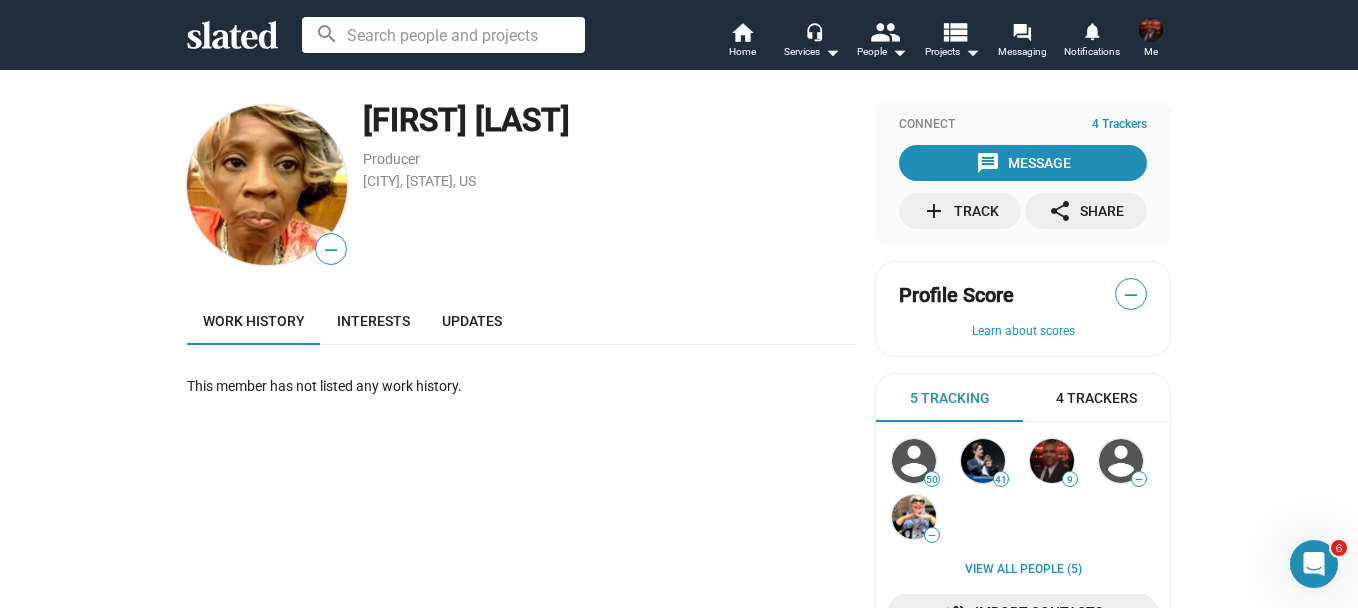 click on "4 Trackers" at bounding box center (1096, 398) 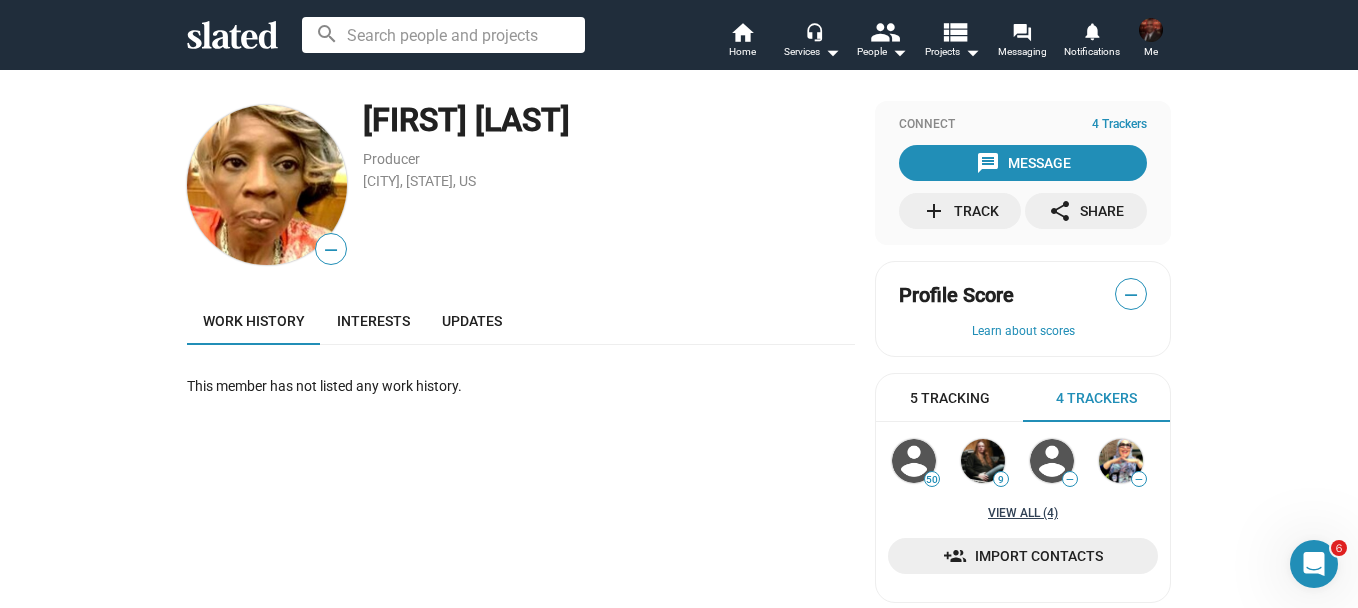 click on "View all (4)" at bounding box center [1023, 514] 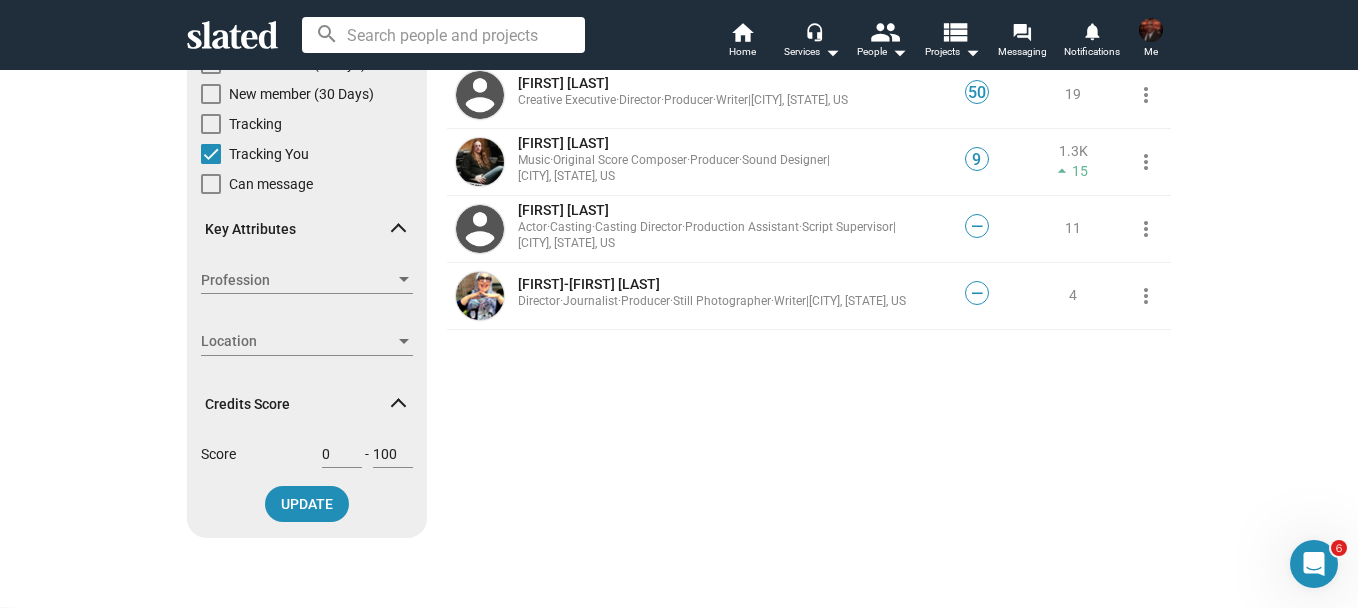 scroll, scrollTop: 0, scrollLeft: 0, axis: both 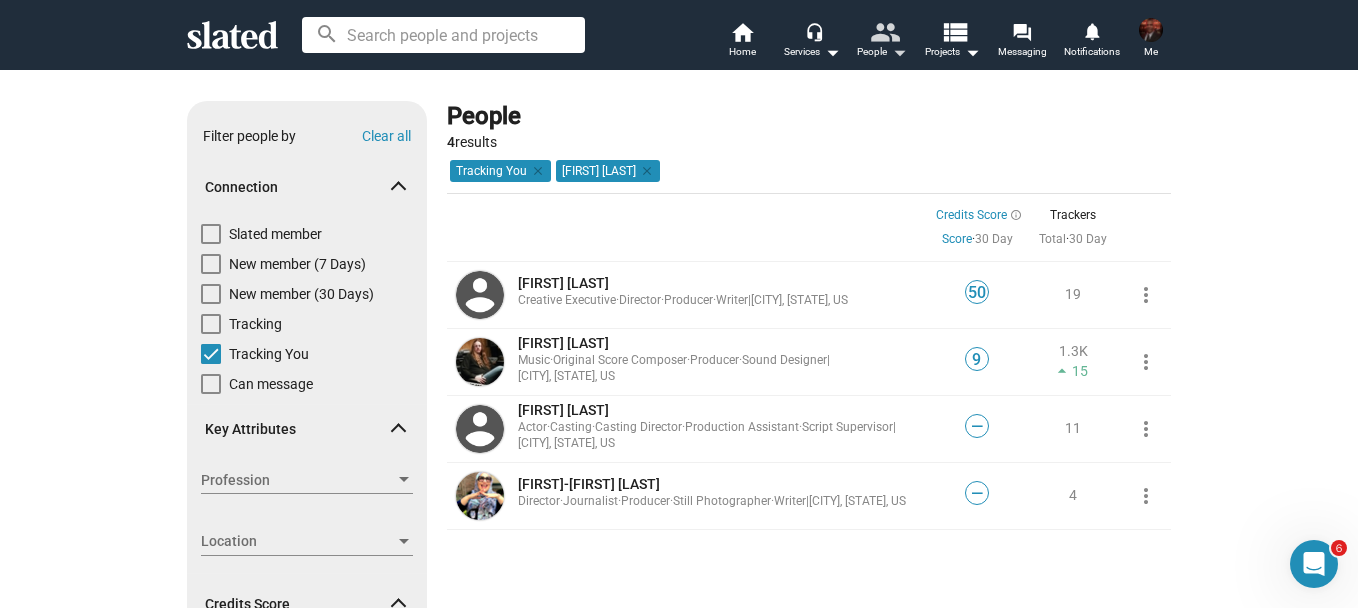 click on "arrow_drop_down" at bounding box center [899, 52] 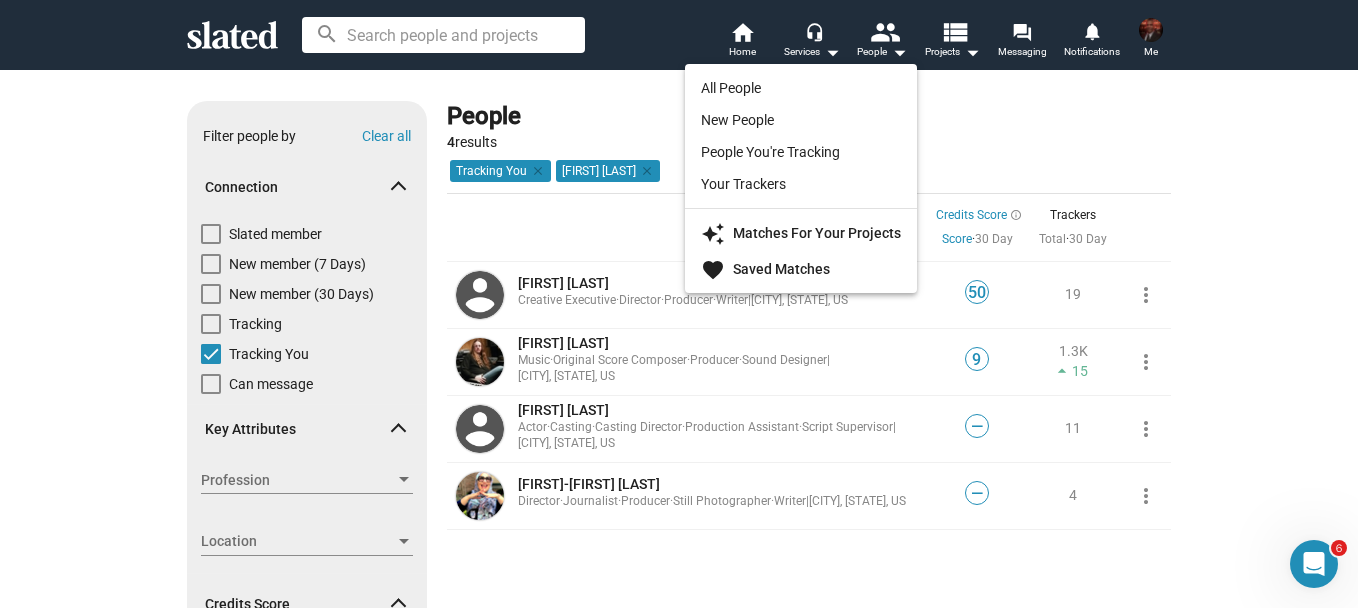 click on "All People" at bounding box center (801, 88) 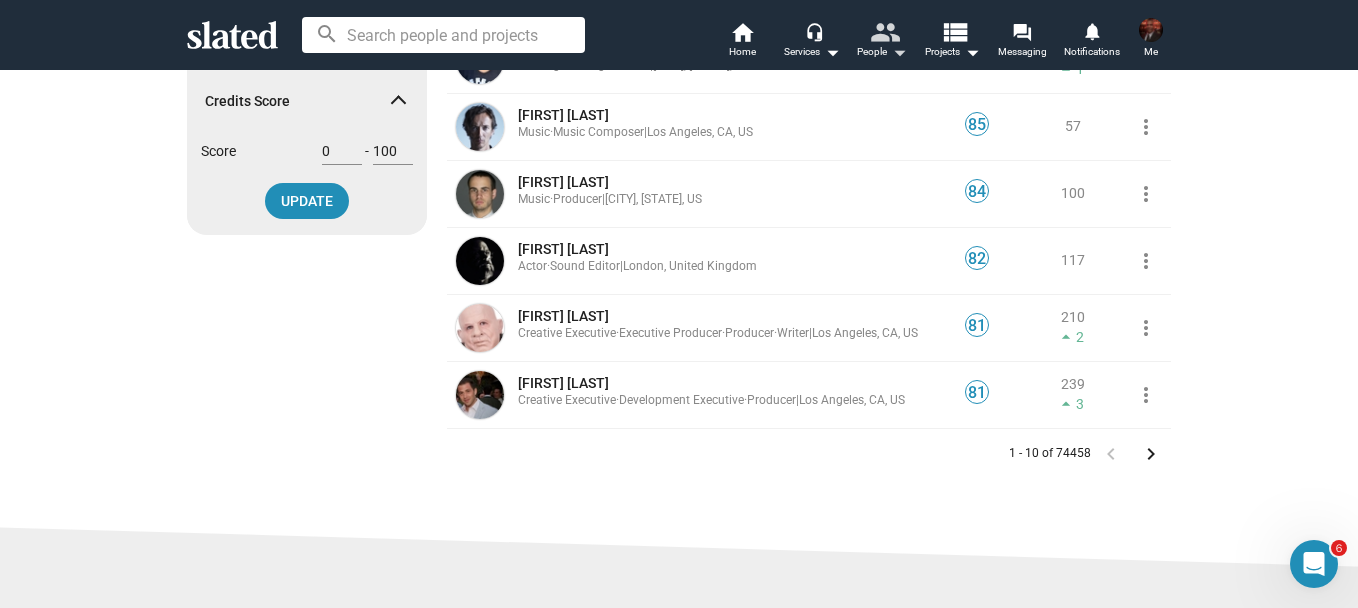 scroll, scrollTop: 500, scrollLeft: 0, axis: vertical 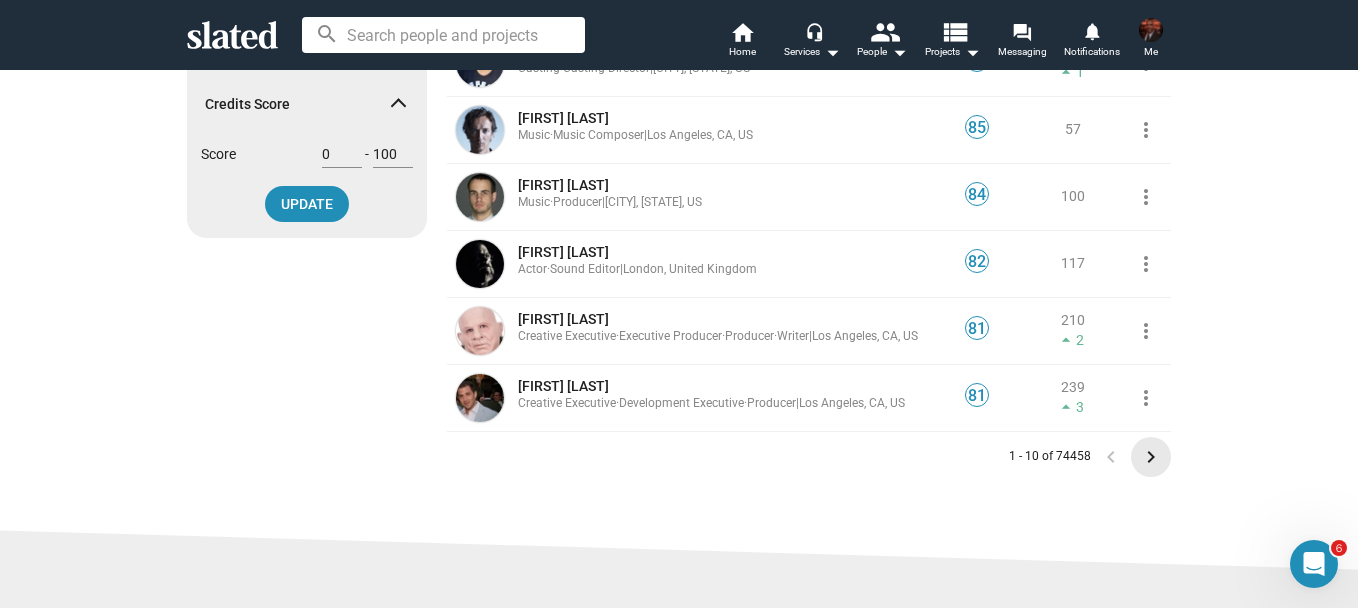 click on "keyboard_arrow_right" 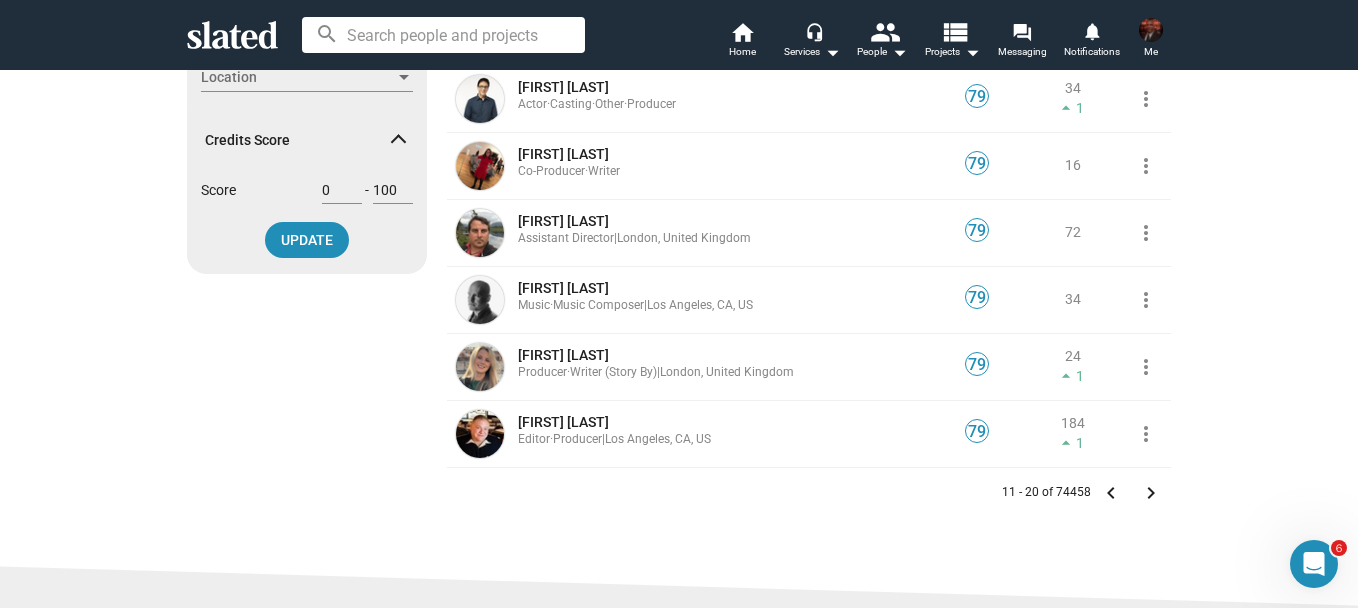 scroll, scrollTop: 500, scrollLeft: 0, axis: vertical 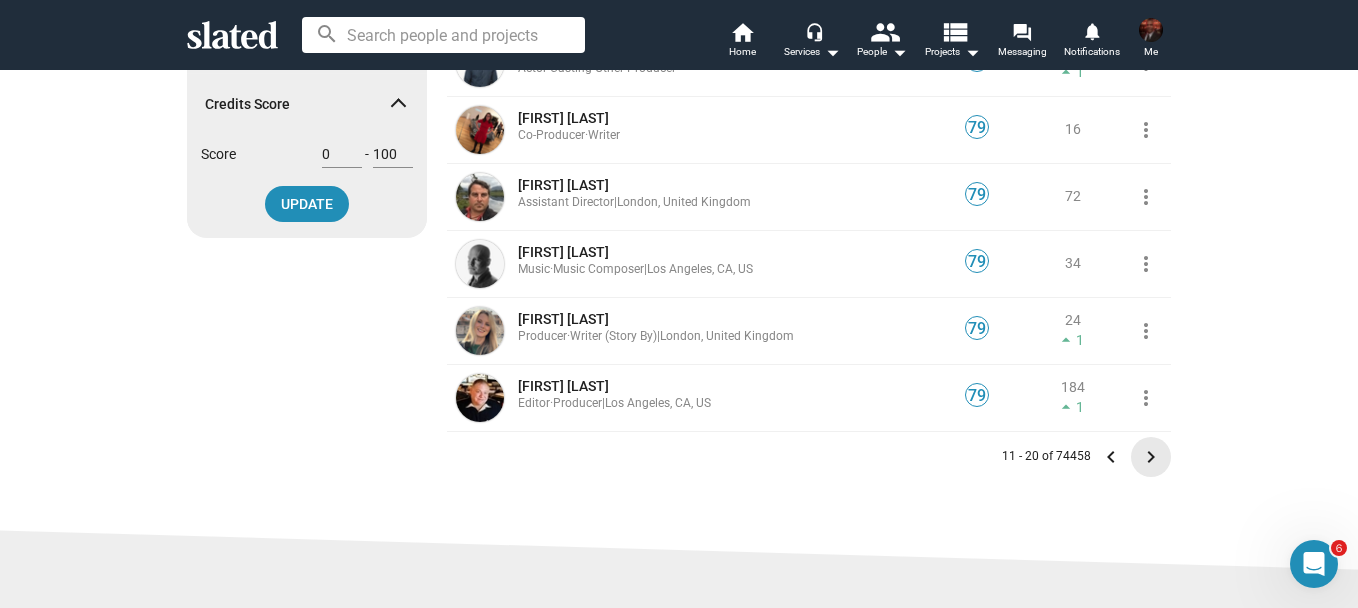 click on "keyboard_arrow_right" 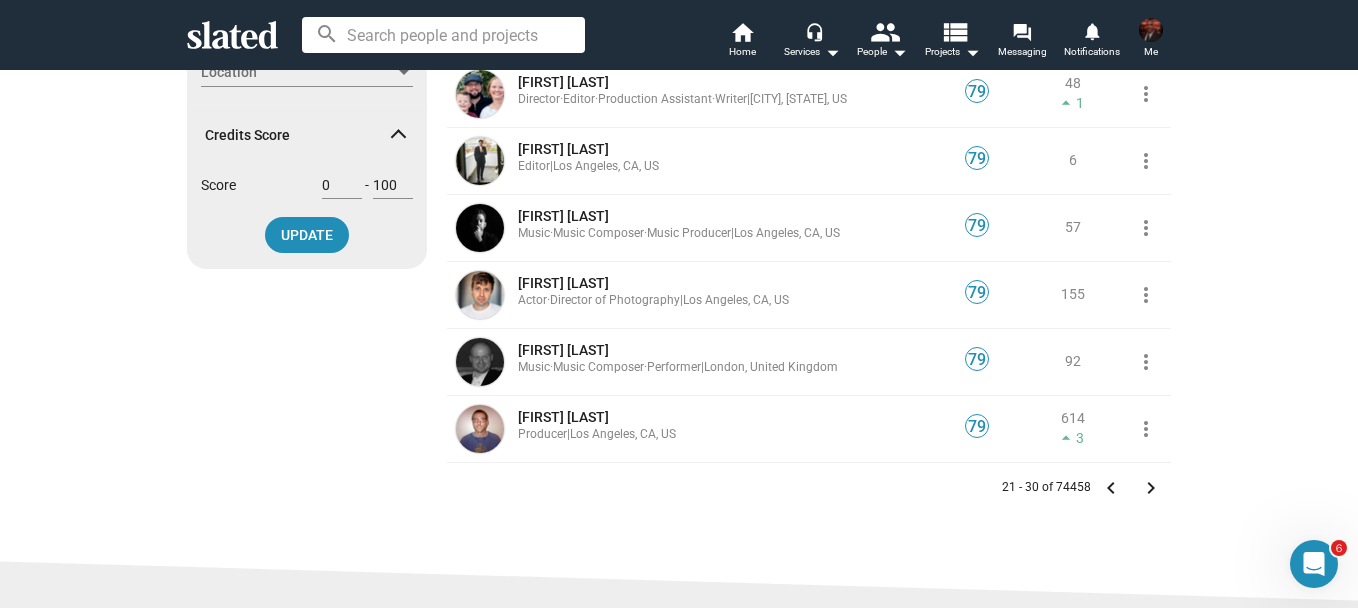 scroll, scrollTop: 500, scrollLeft: 0, axis: vertical 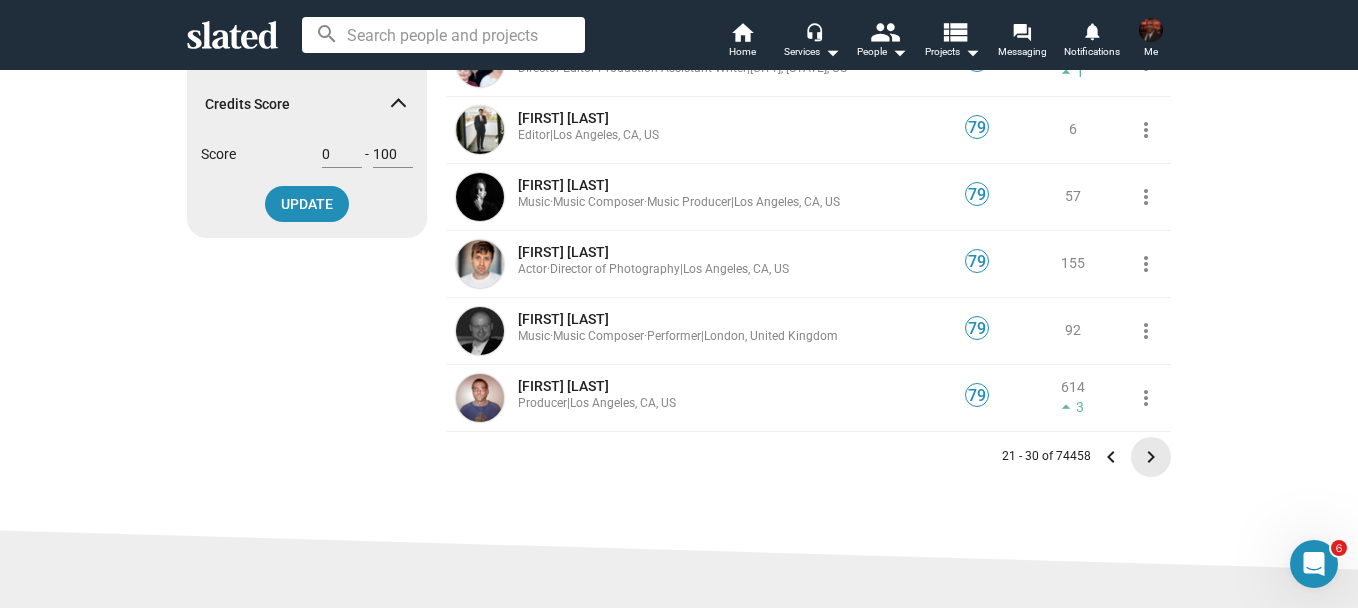 click on "keyboard_arrow_right" 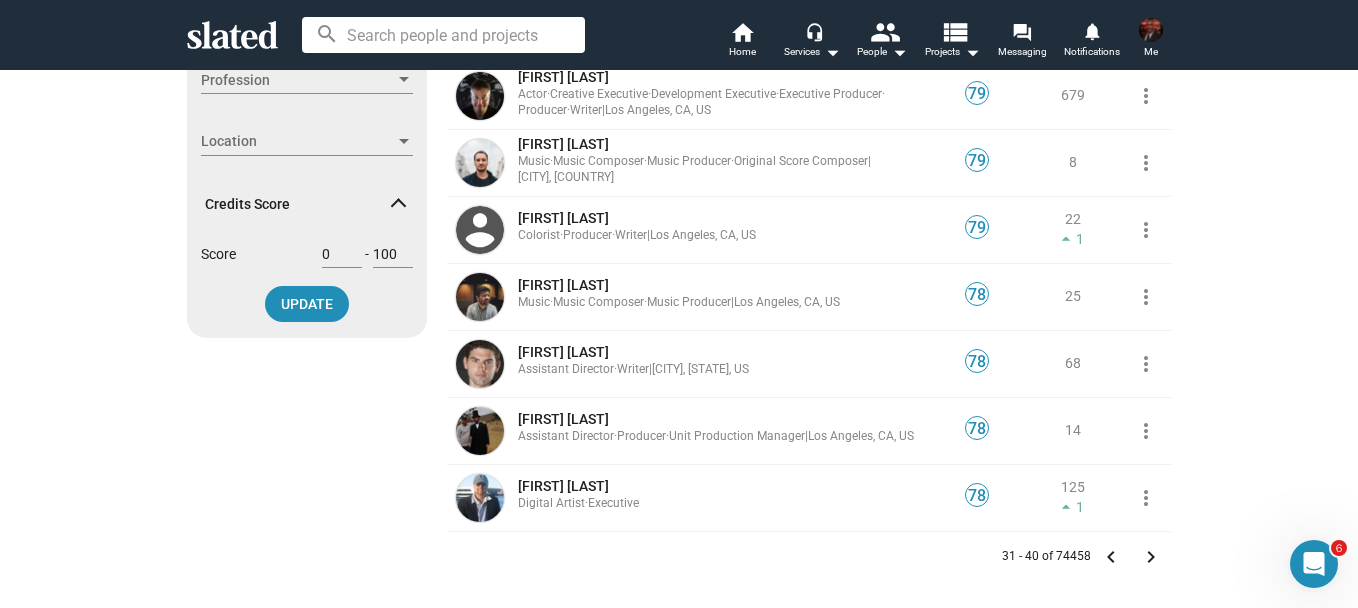 scroll, scrollTop: 500, scrollLeft: 0, axis: vertical 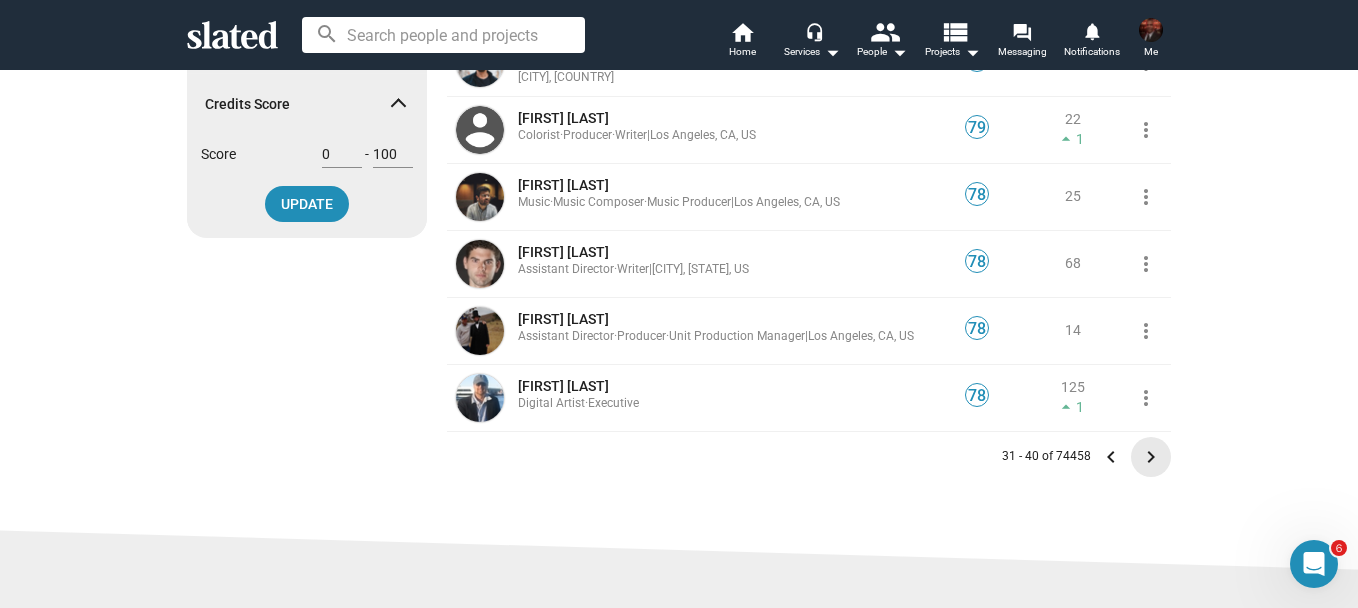 click on "keyboard_arrow_right" 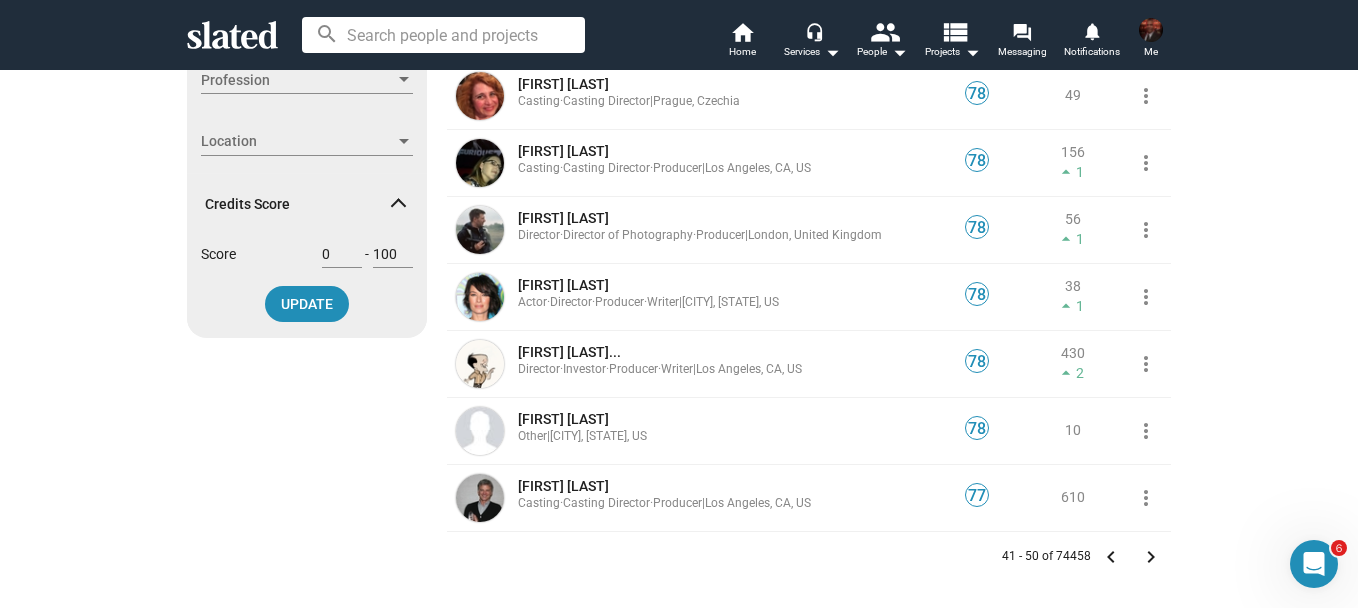 scroll, scrollTop: 500, scrollLeft: 0, axis: vertical 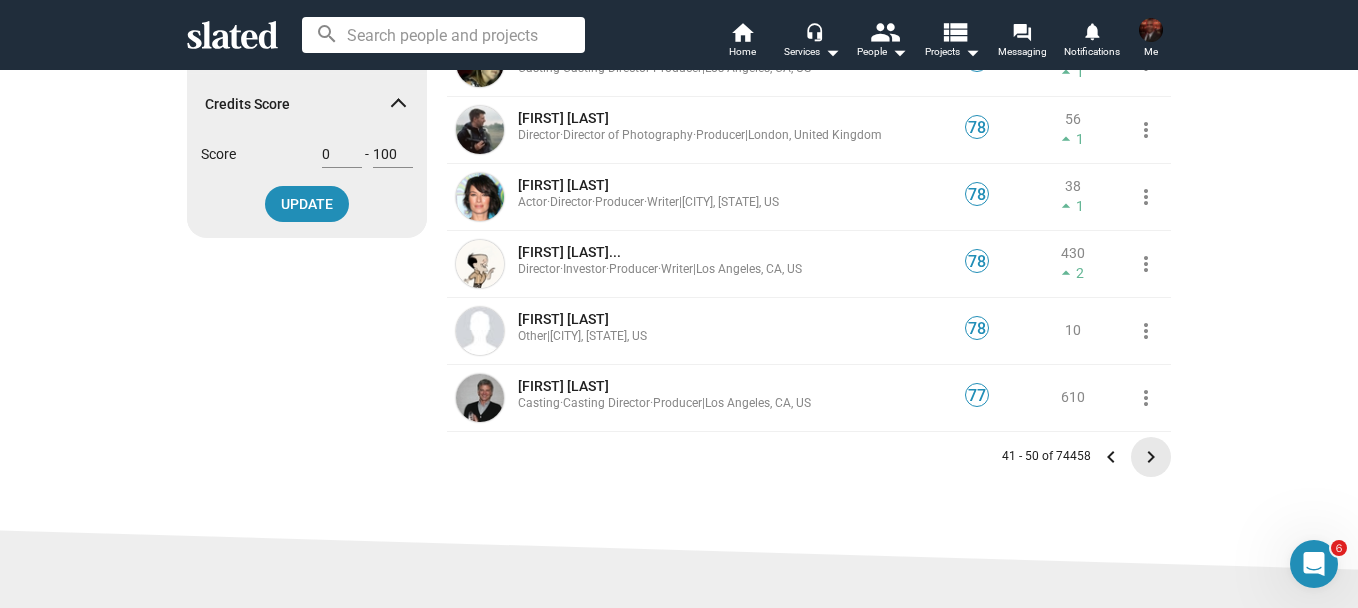 click on "keyboard_arrow_right" 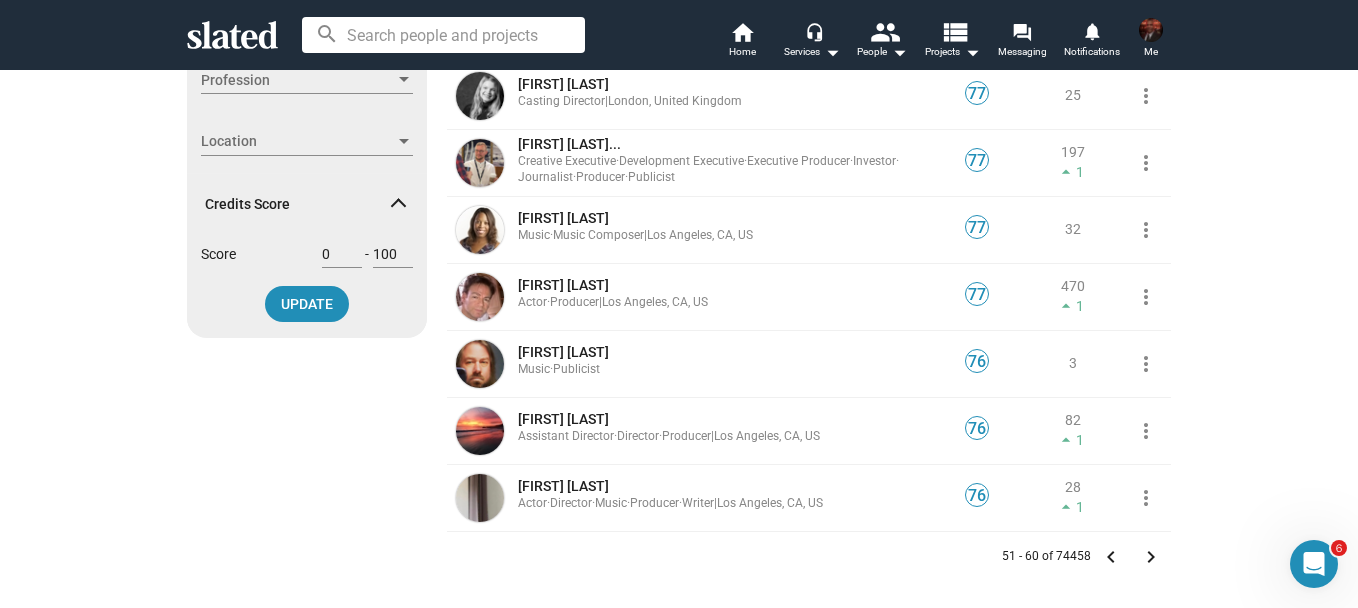 scroll, scrollTop: 500, scrollLeft: 0, axis: vertical 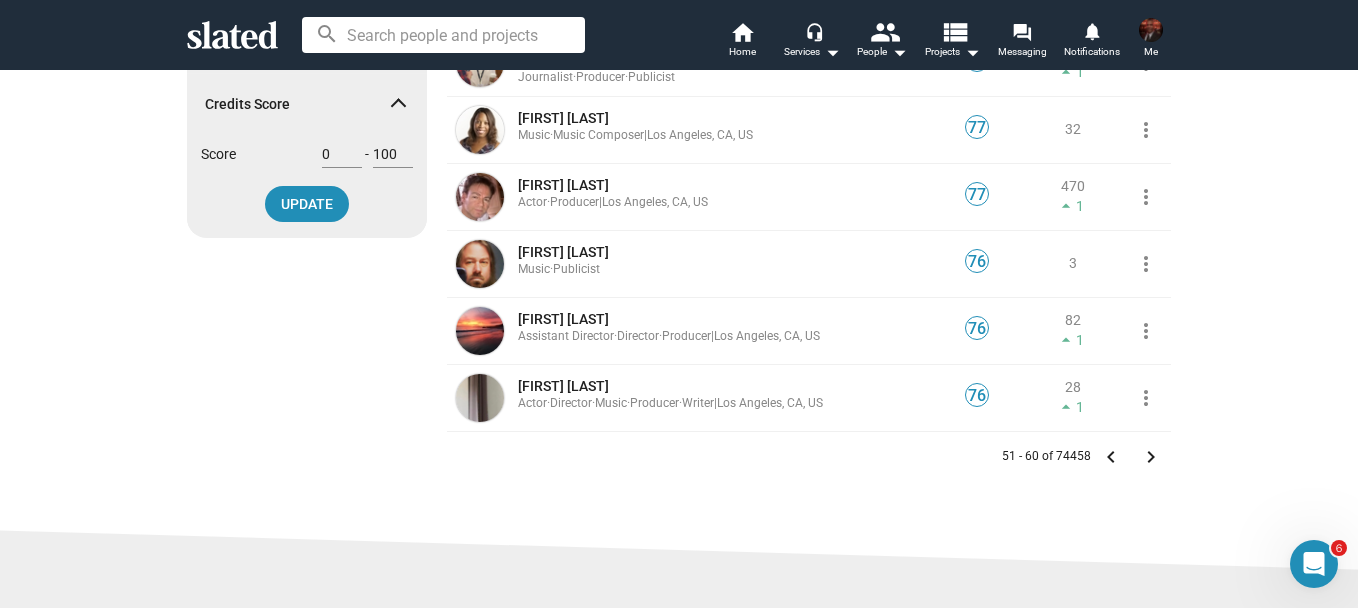click on "keyboard_arrow_right" 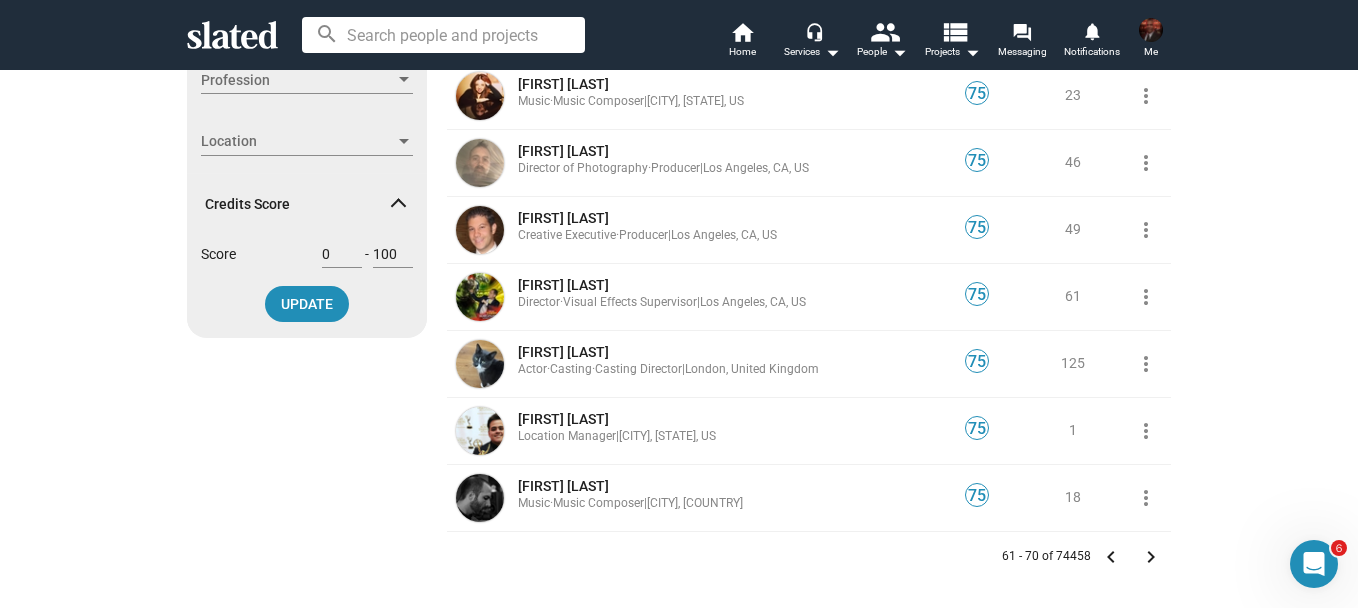 scroll, scrollTop: 500, scrollLeft: 0, axis: vertical 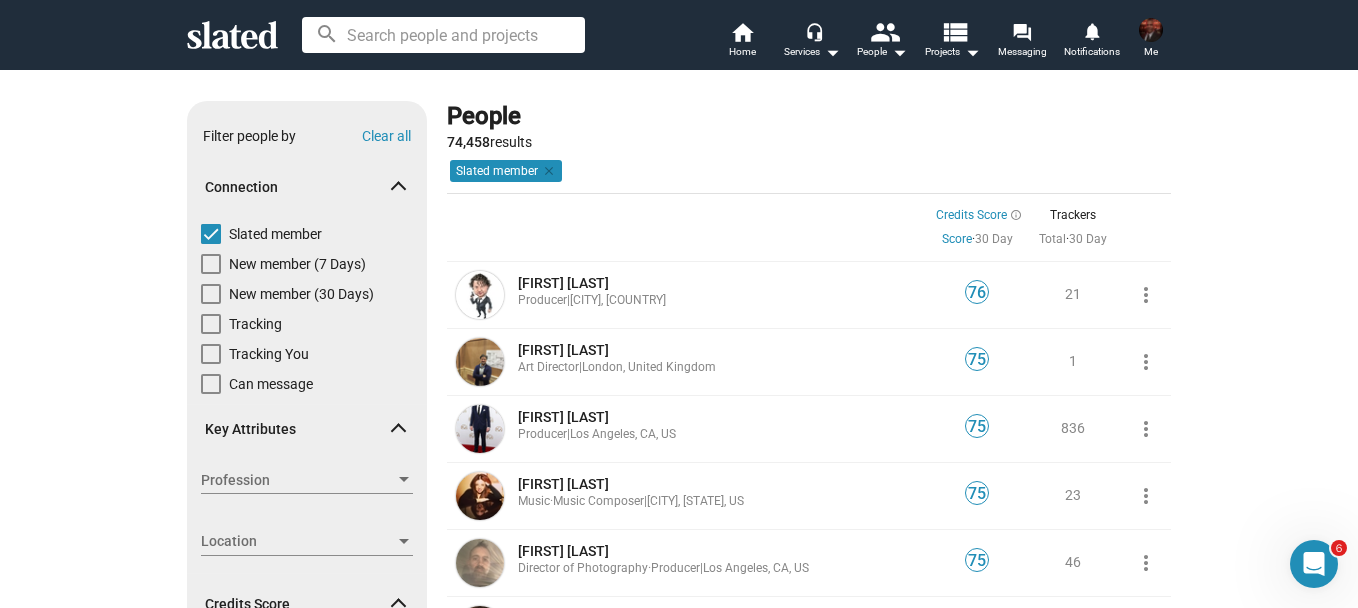 click on "Me" at bounding box center (1151, 52) 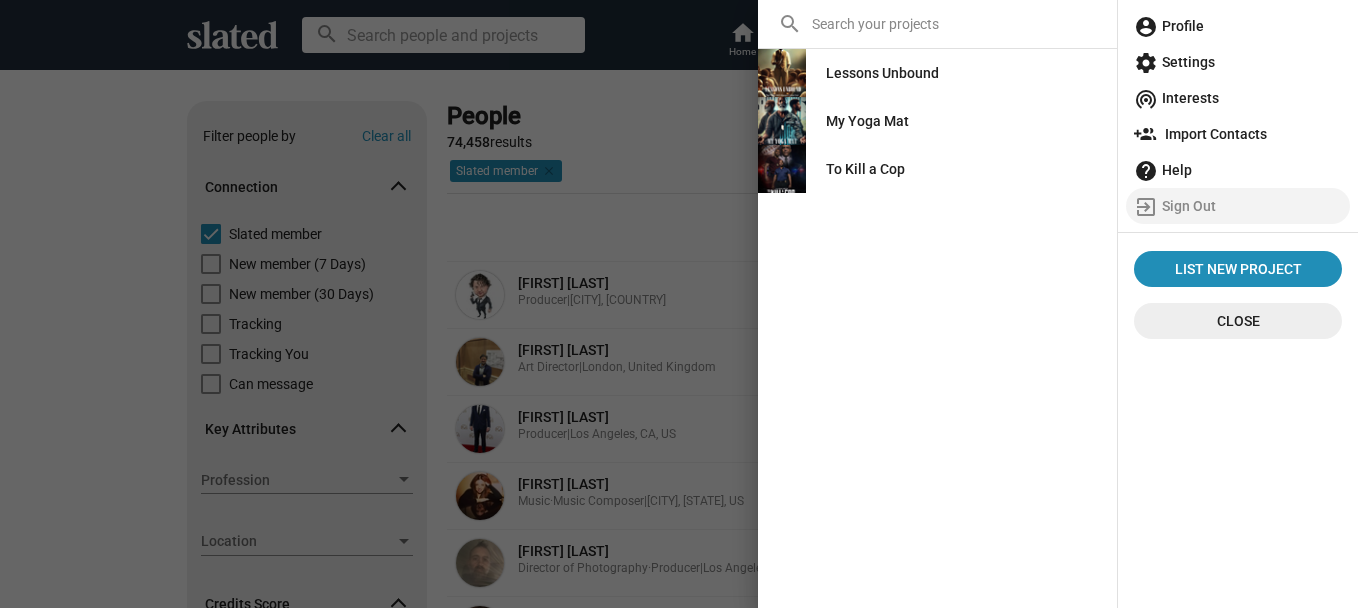 click on "exit_to_app  Sign Out" 